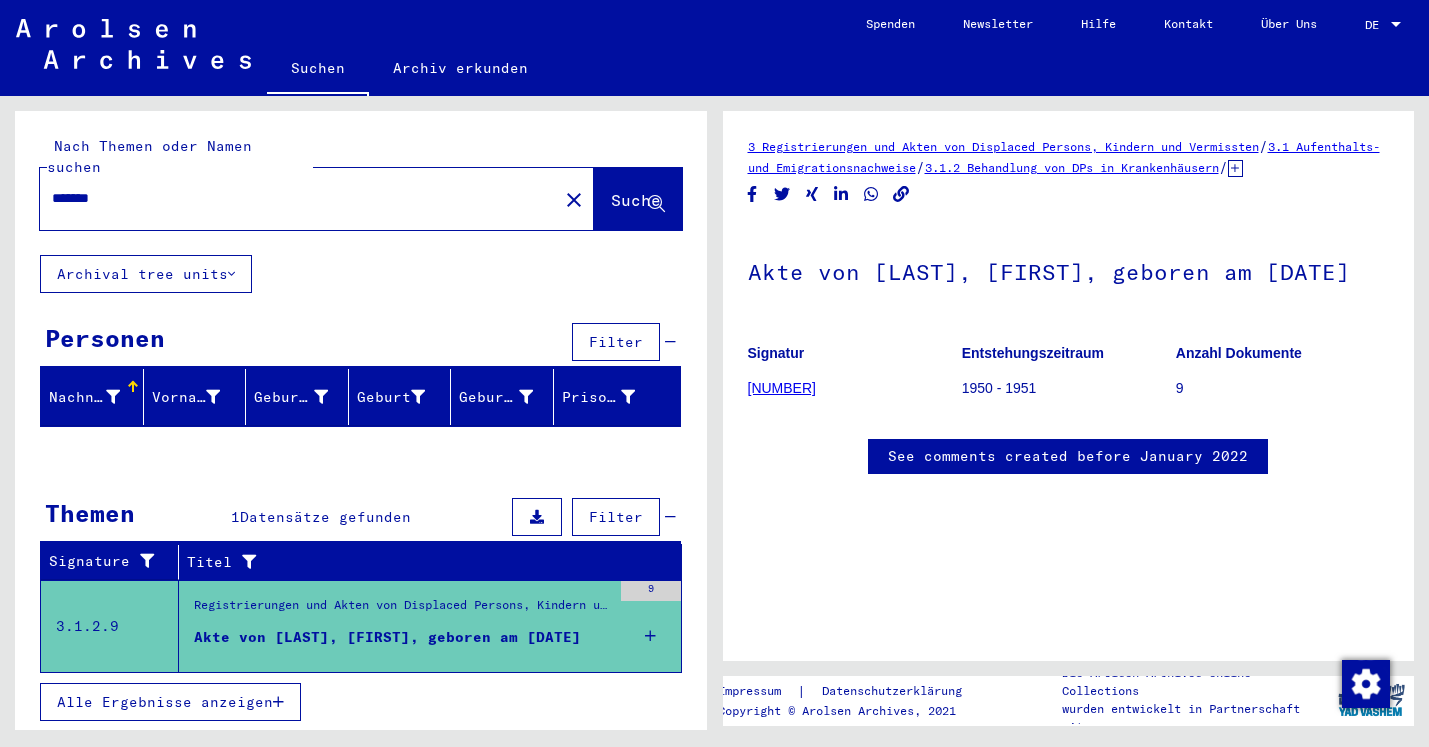 scroll, scrollTop: 0, scrollLeft: 0, axis: both 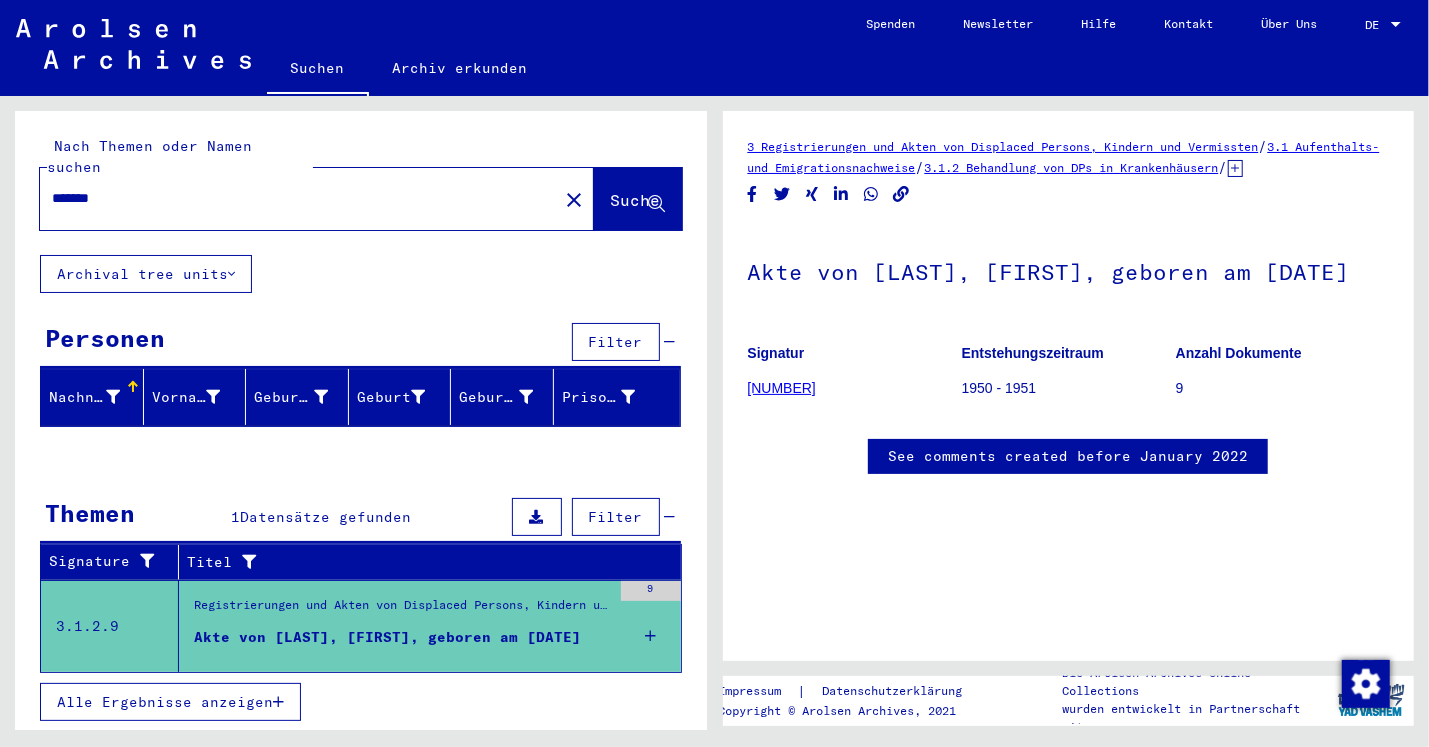drag, startPoint x: 117, startPoint y: 173, endPoint x: 0, endPoint y: 173, distance: 117 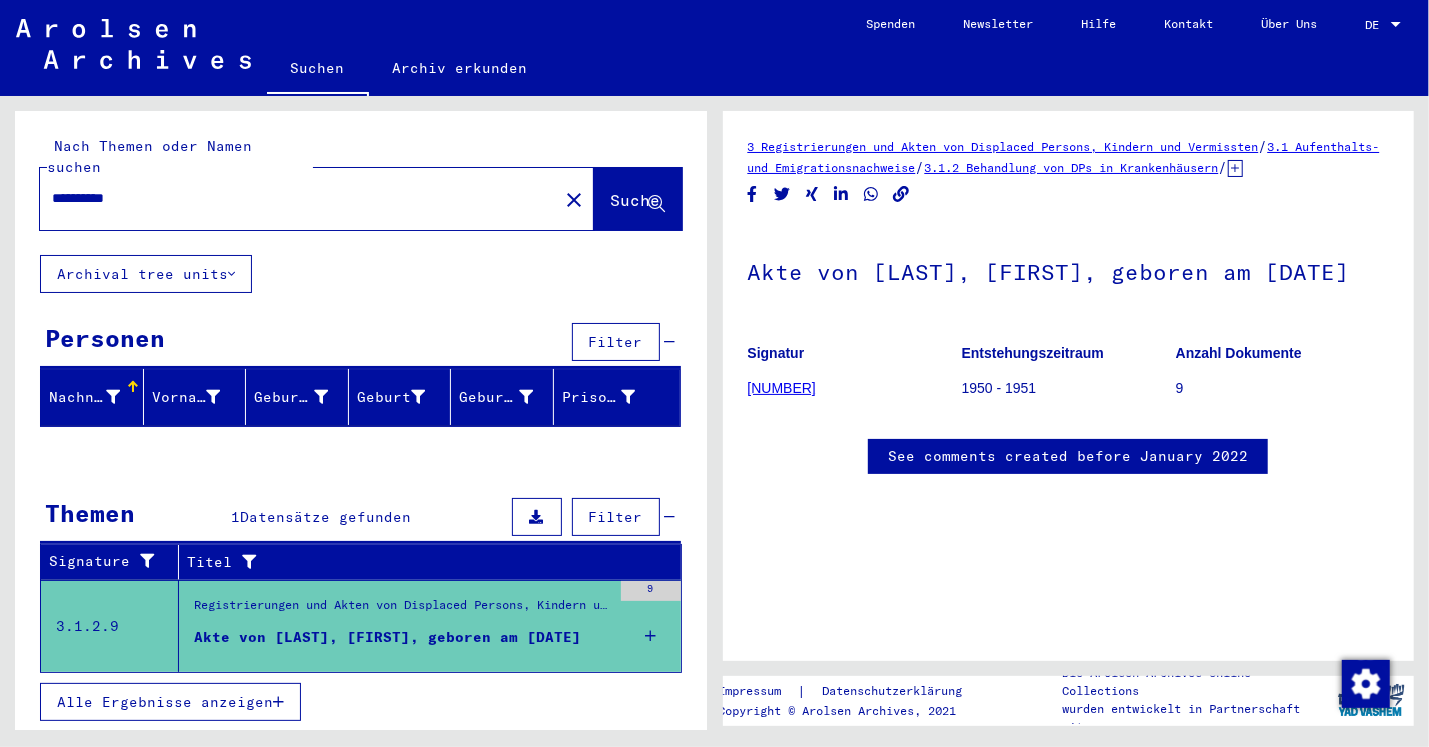 type on "**********" 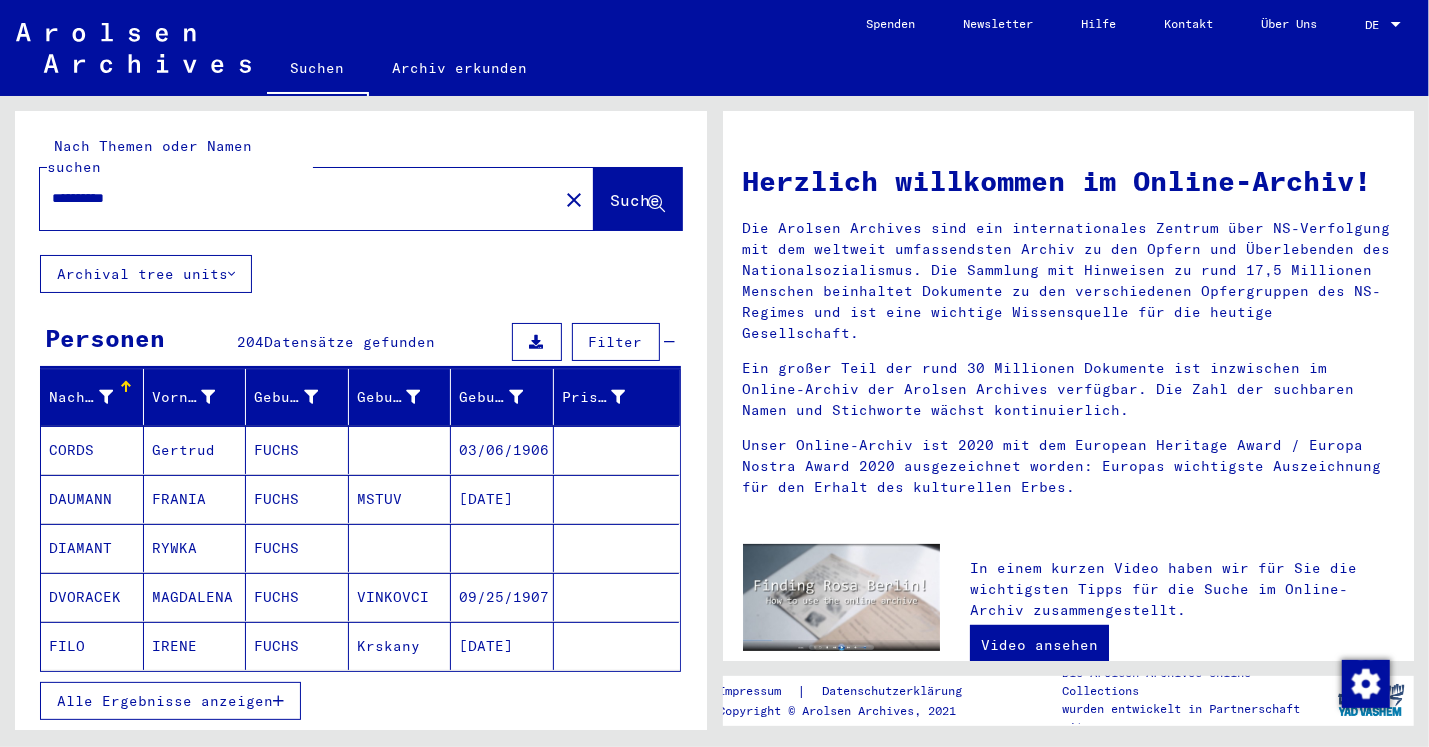 click at bounding box center [278, 701] 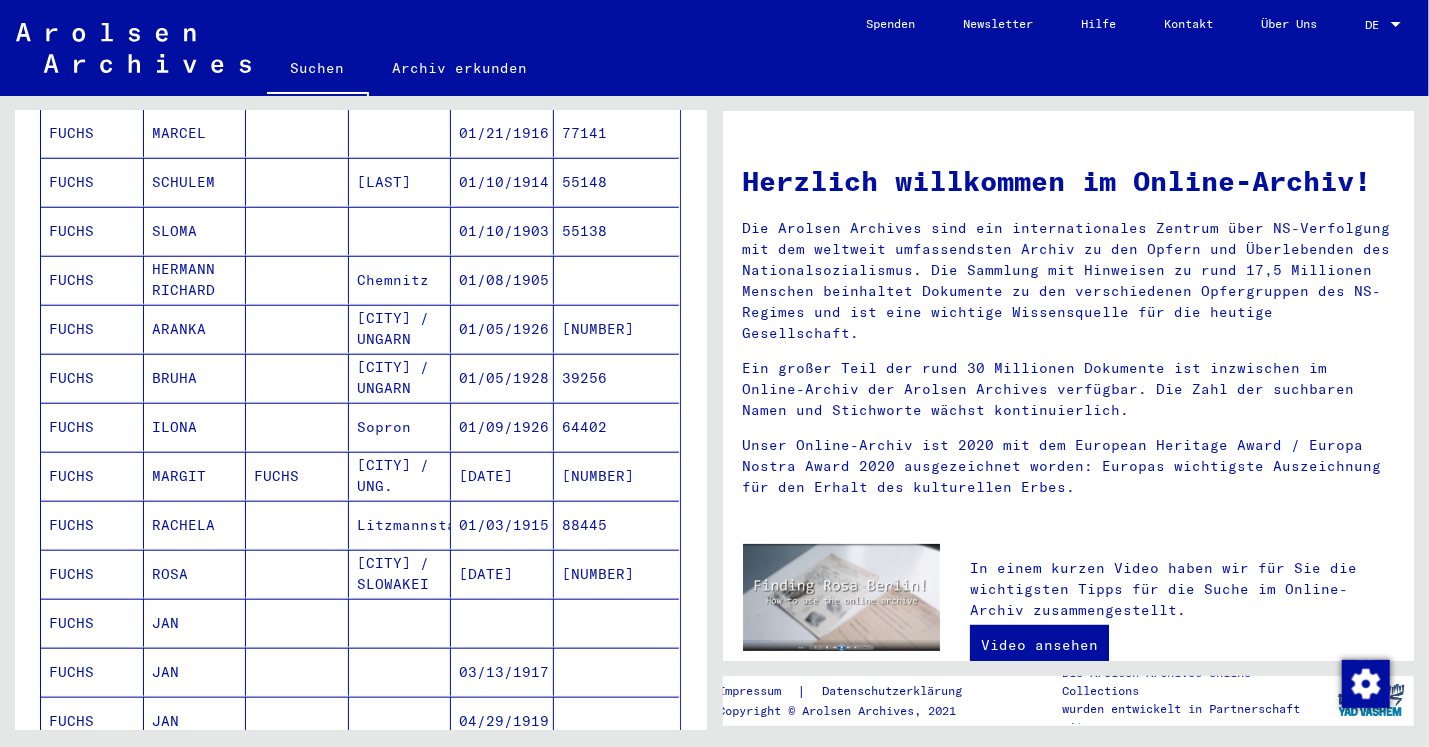 click on "JAN" at bounding box center (195, 672) 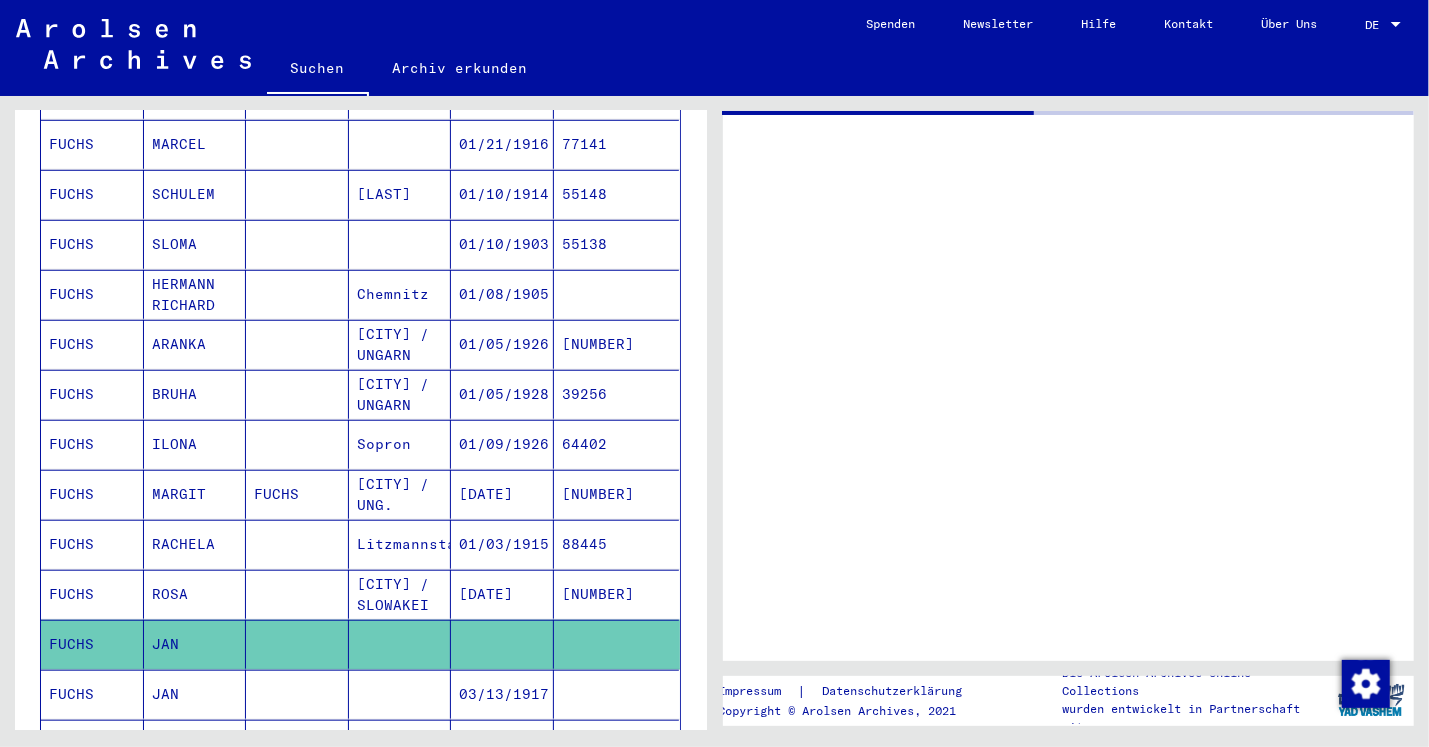 scroll, scrollTop: 869, scrollLeft: 0, axis: vertical 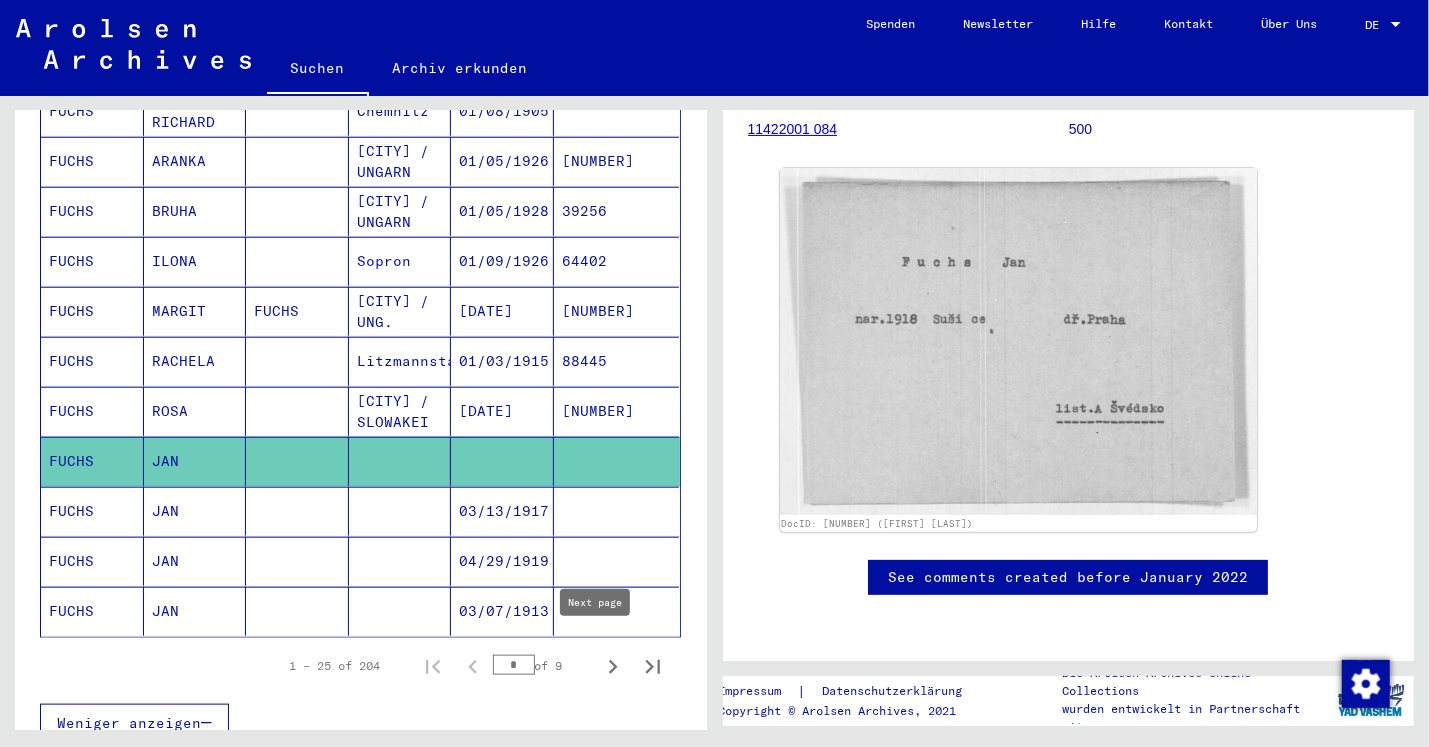 click 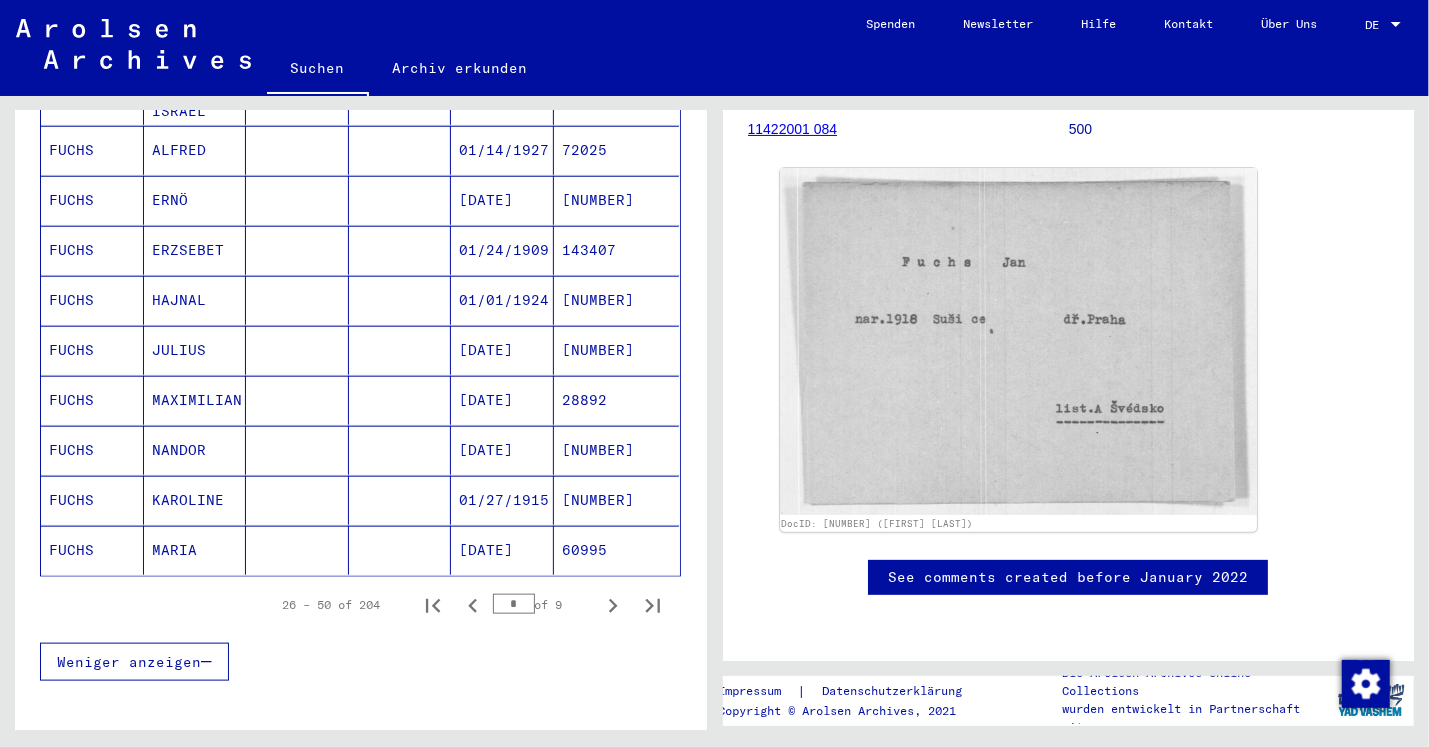 scroll, scrollTop: 1127, scrollLeft: 0, axis: vertical 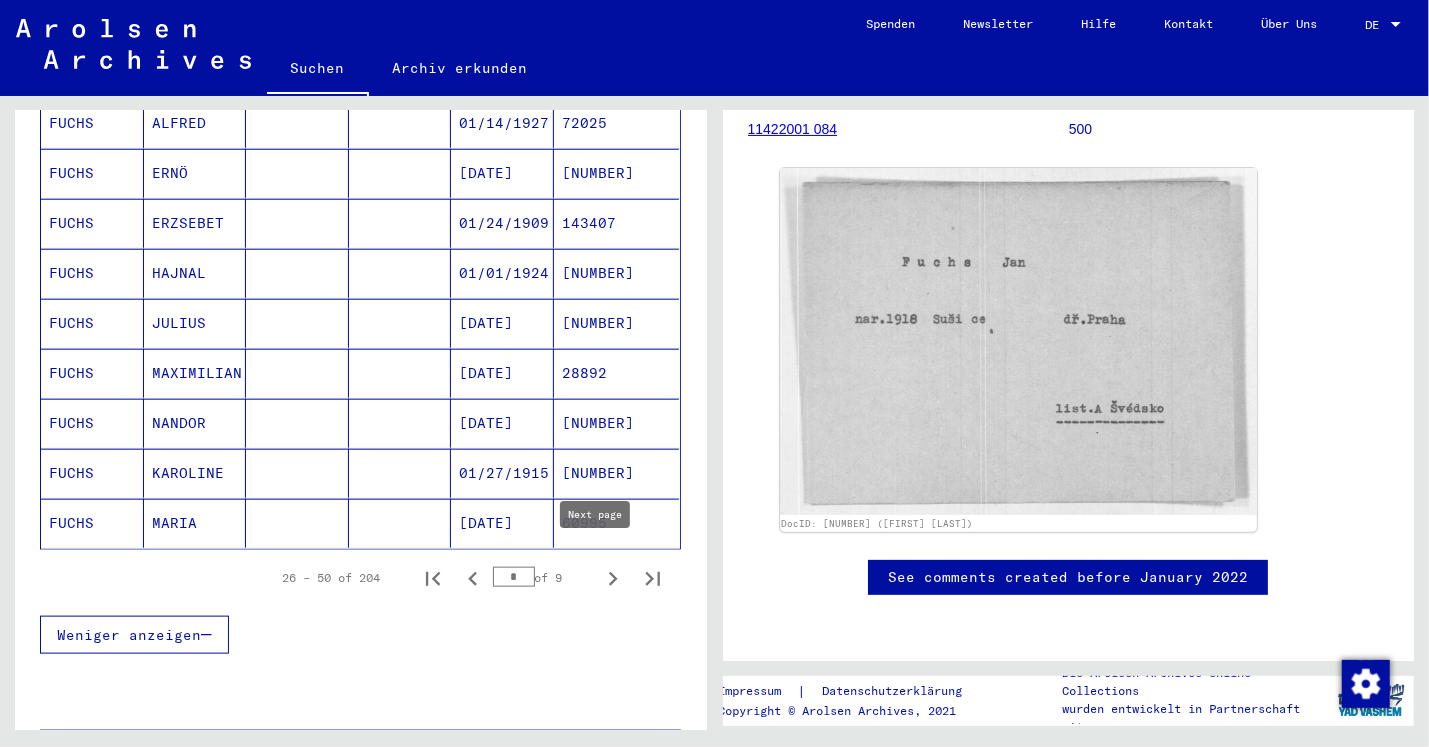 click 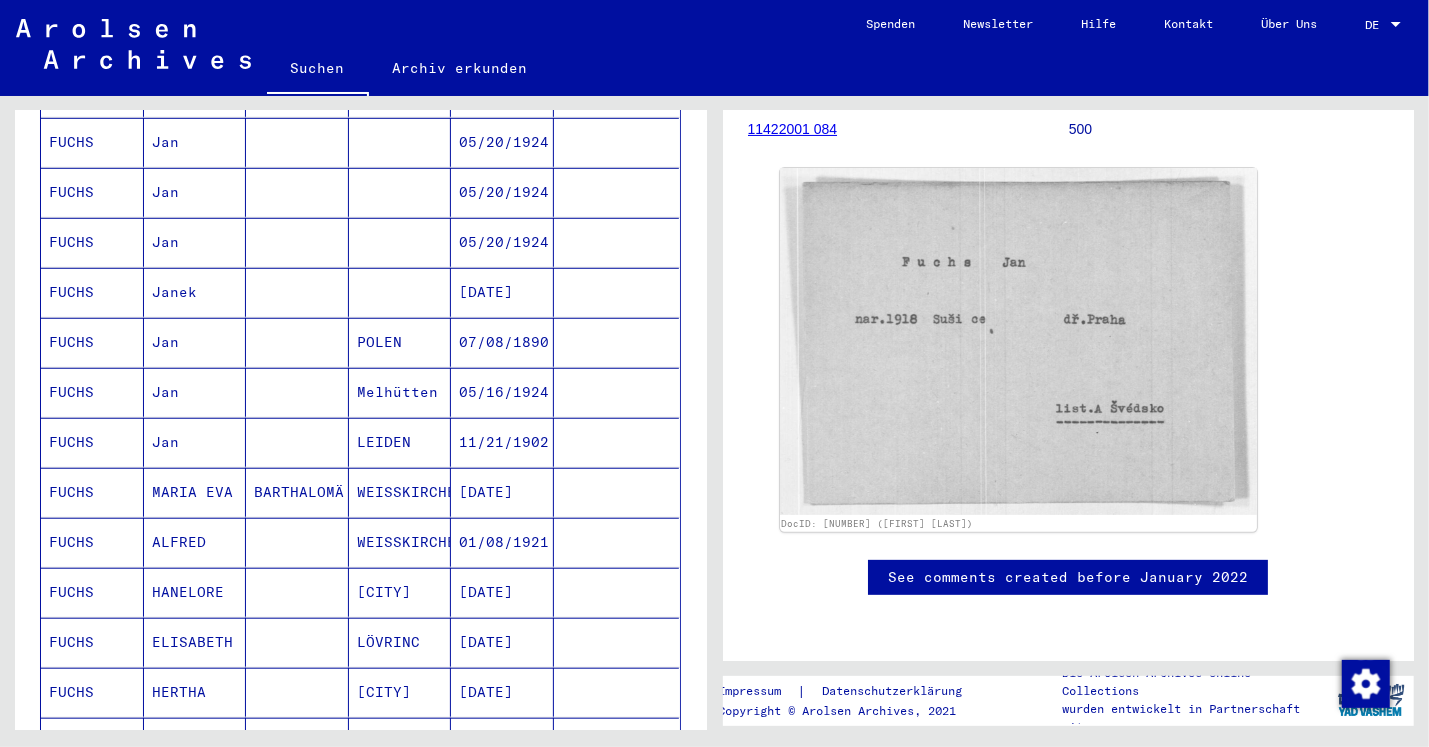 scroll, scrollTop: 725, scrollLeft: 0, axis: vertical 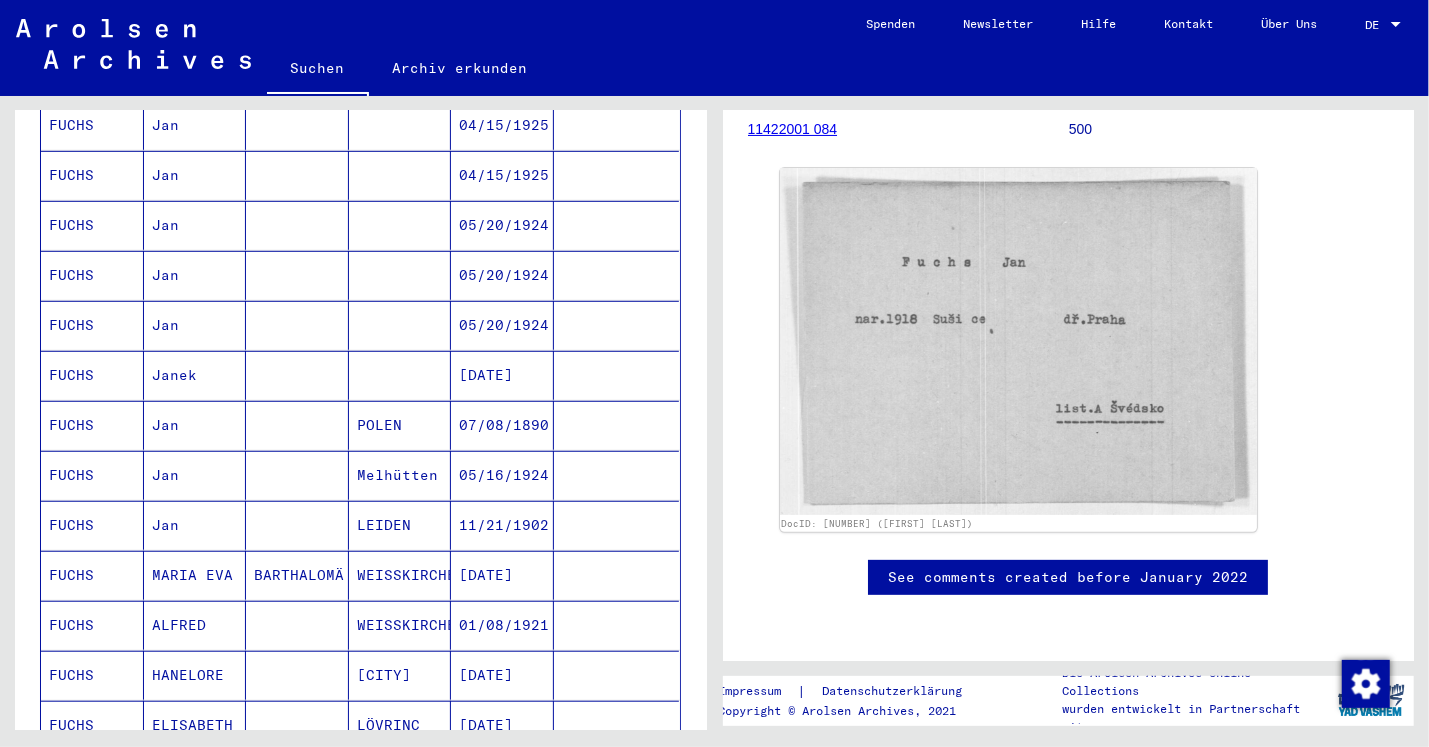 click on "Jan" at bounding box center (195, 525) 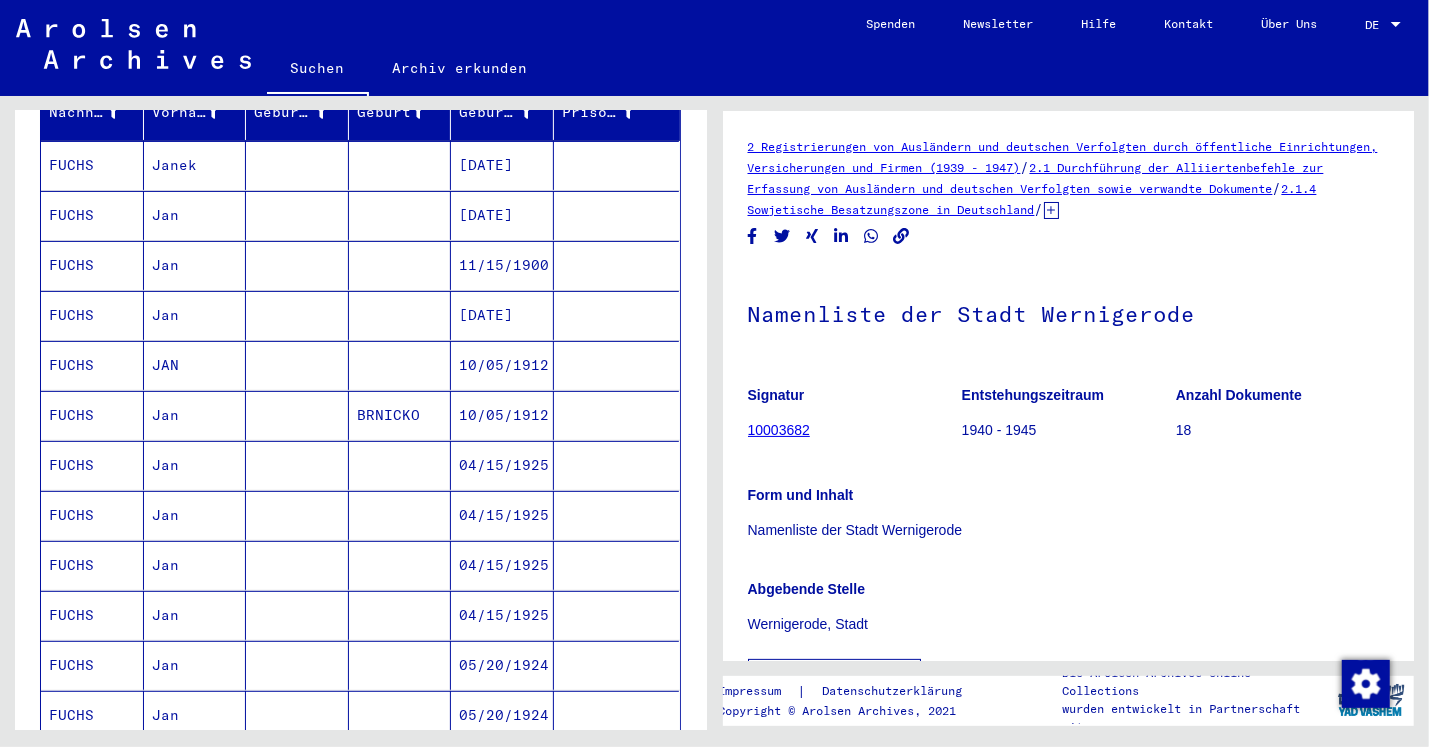 scroll, scrollTop: 291, scrollLeft: 0, axis: vertical 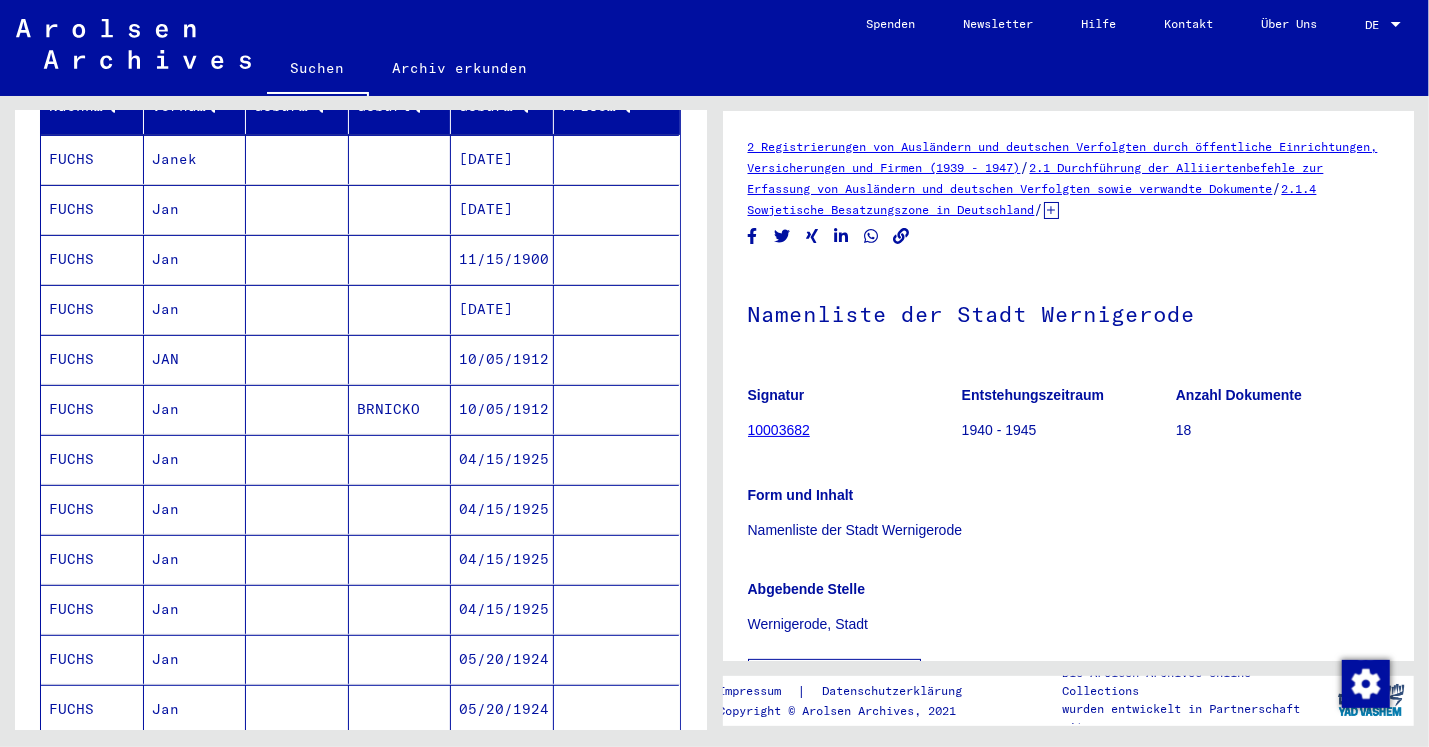 click on "Jan" at bounding box center (195, 509) 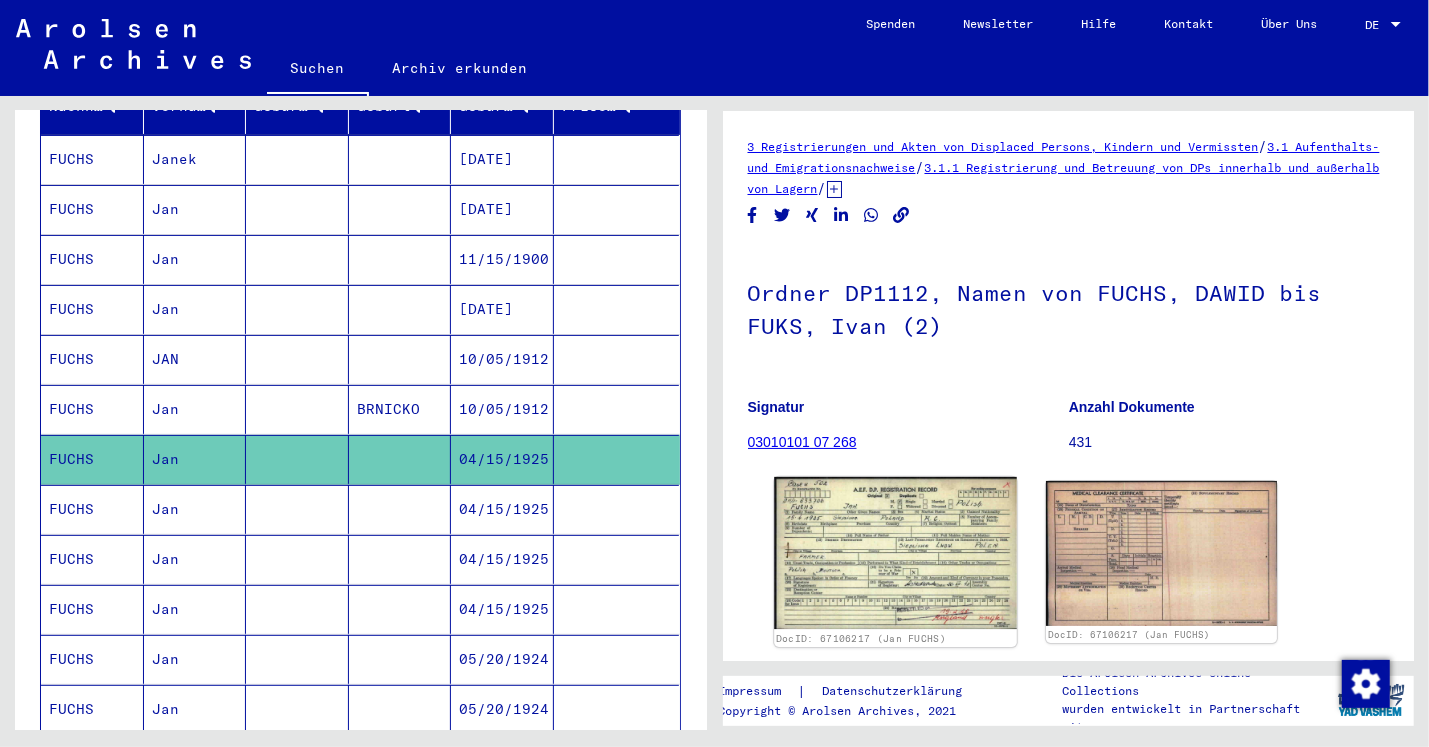 click 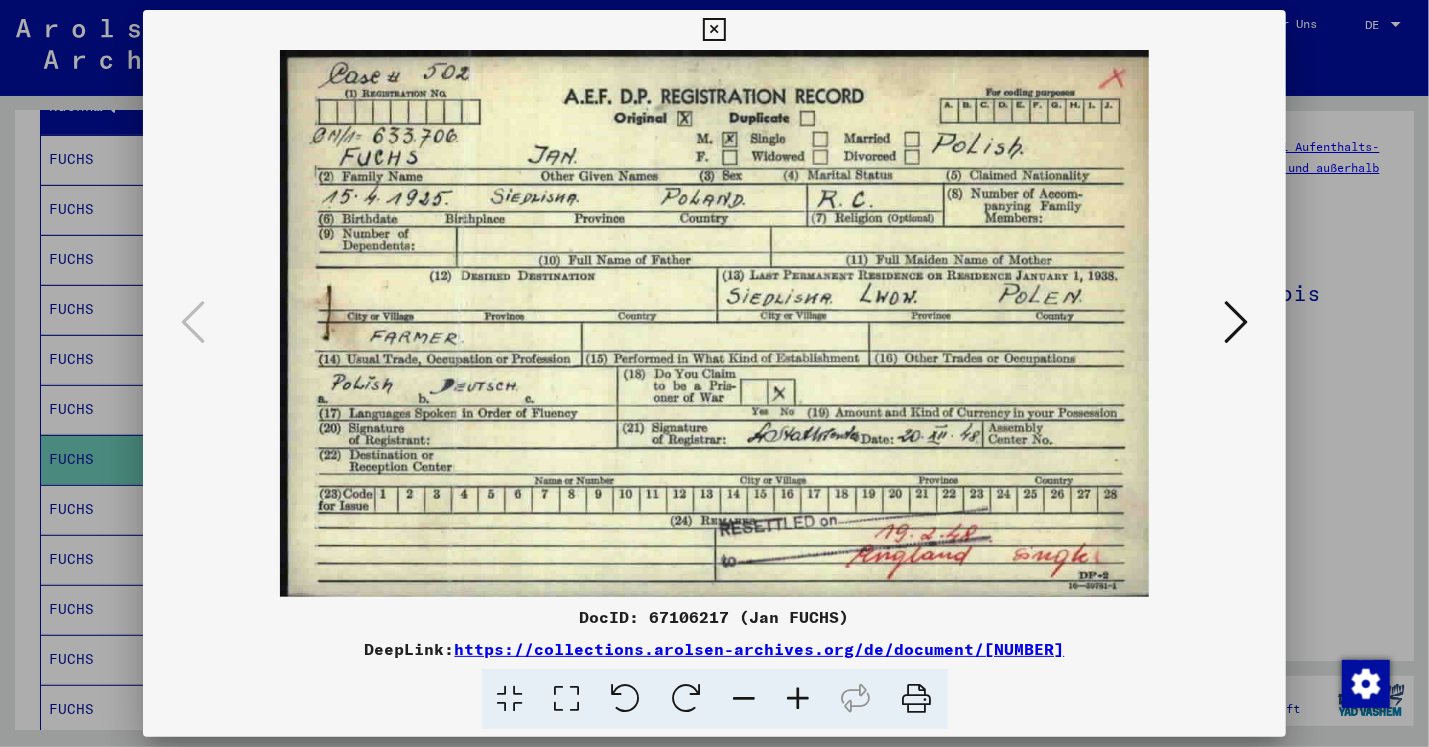 click at bounding box center (714, 30) 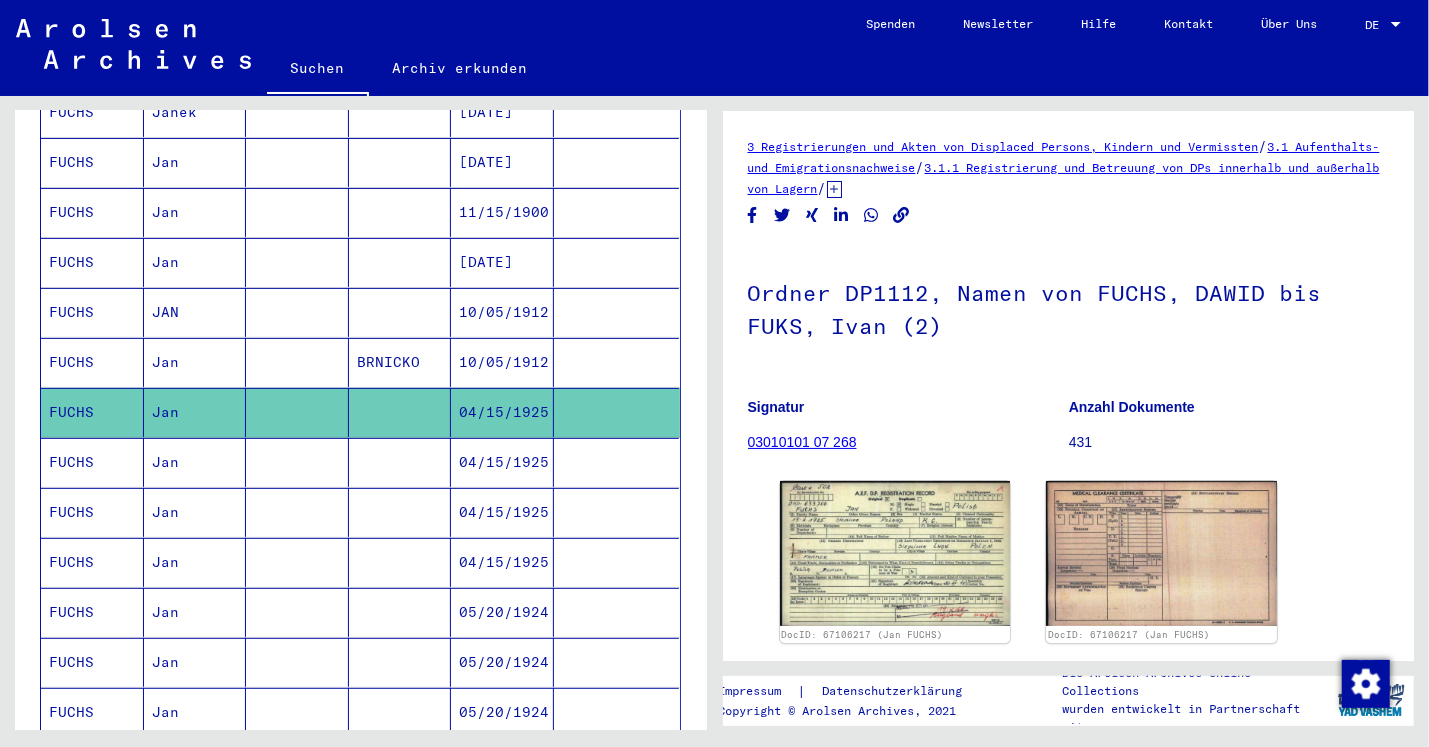scroll, scrollTop: 345, scrollLeft: 0, axis: vertical 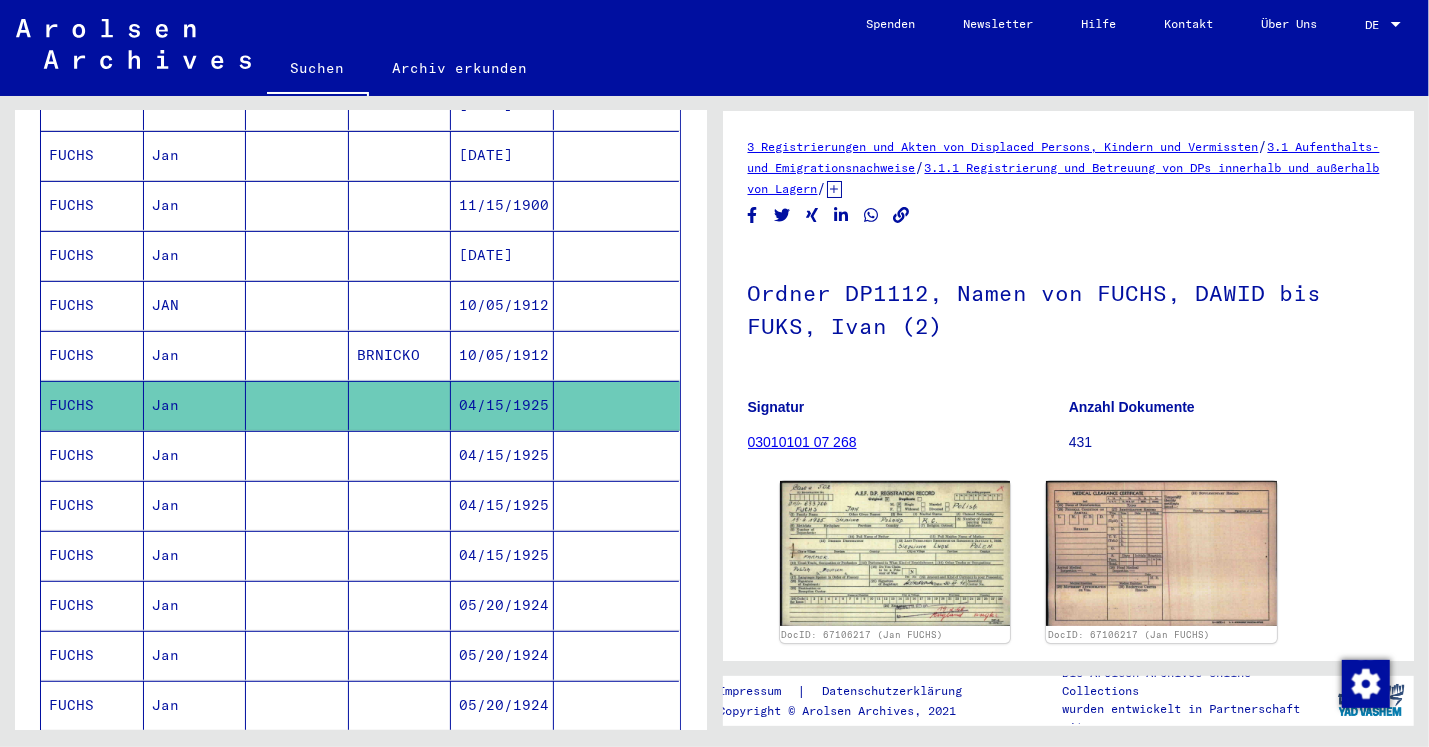 click on "Jan" at bounding box center [195, 655] 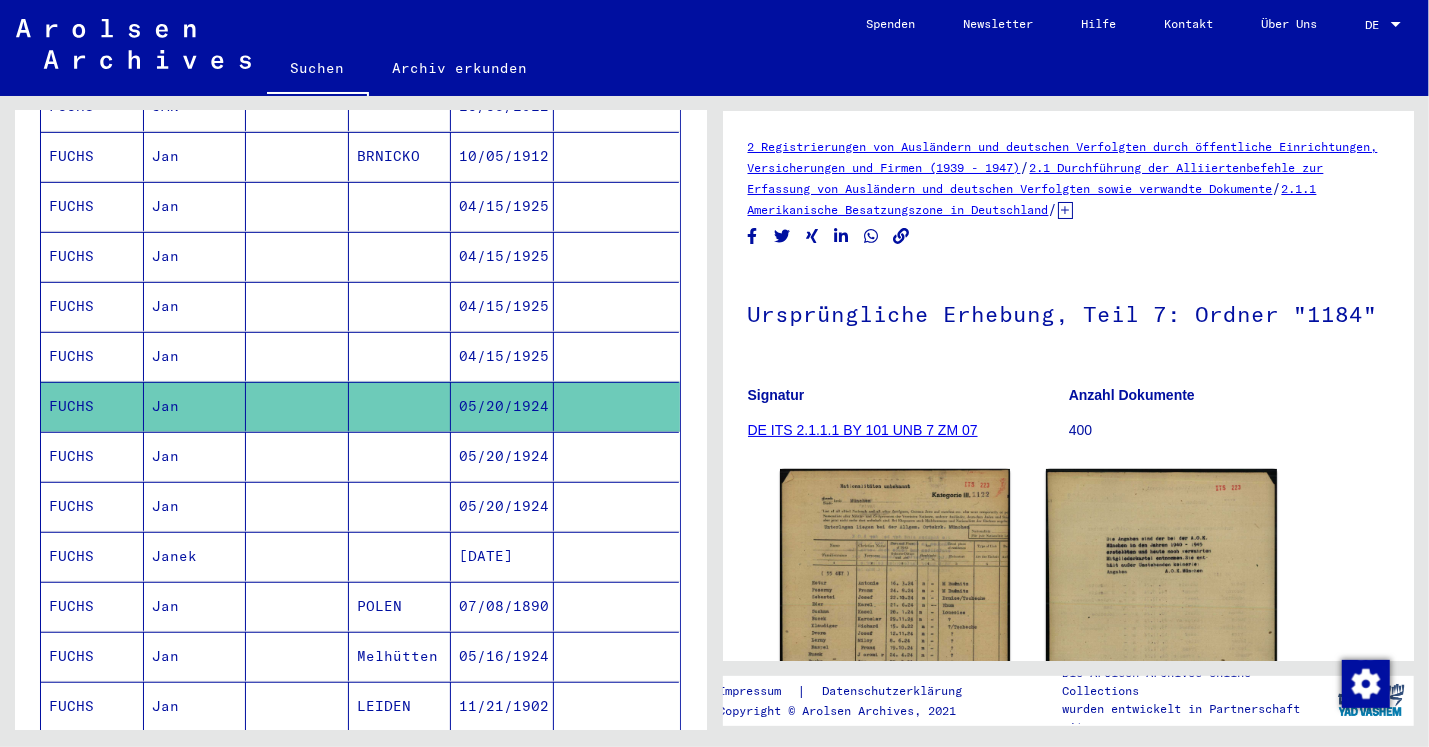 scroll, scrollTop: 564, scrollLeft: 0, axis: vertical 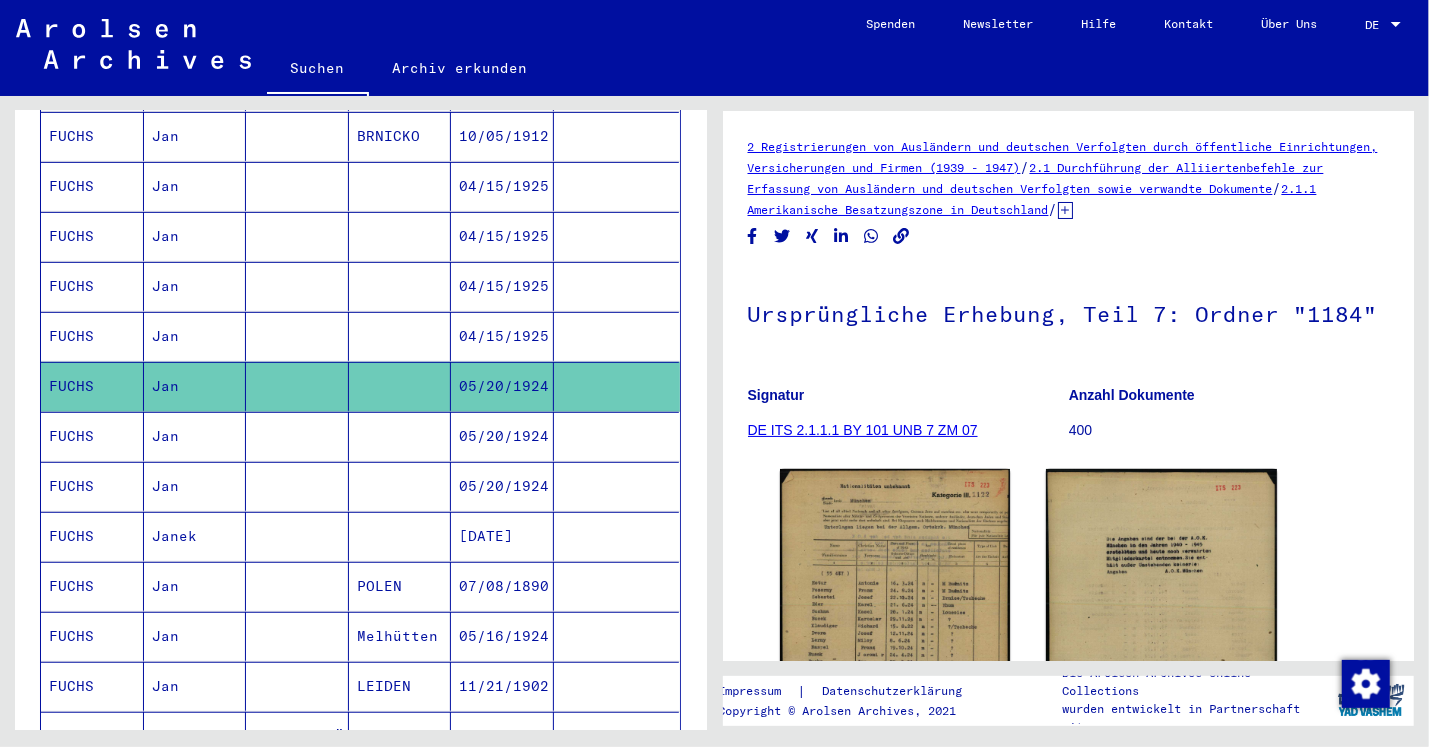 click on "Janek" at bounding box center [195, 586] 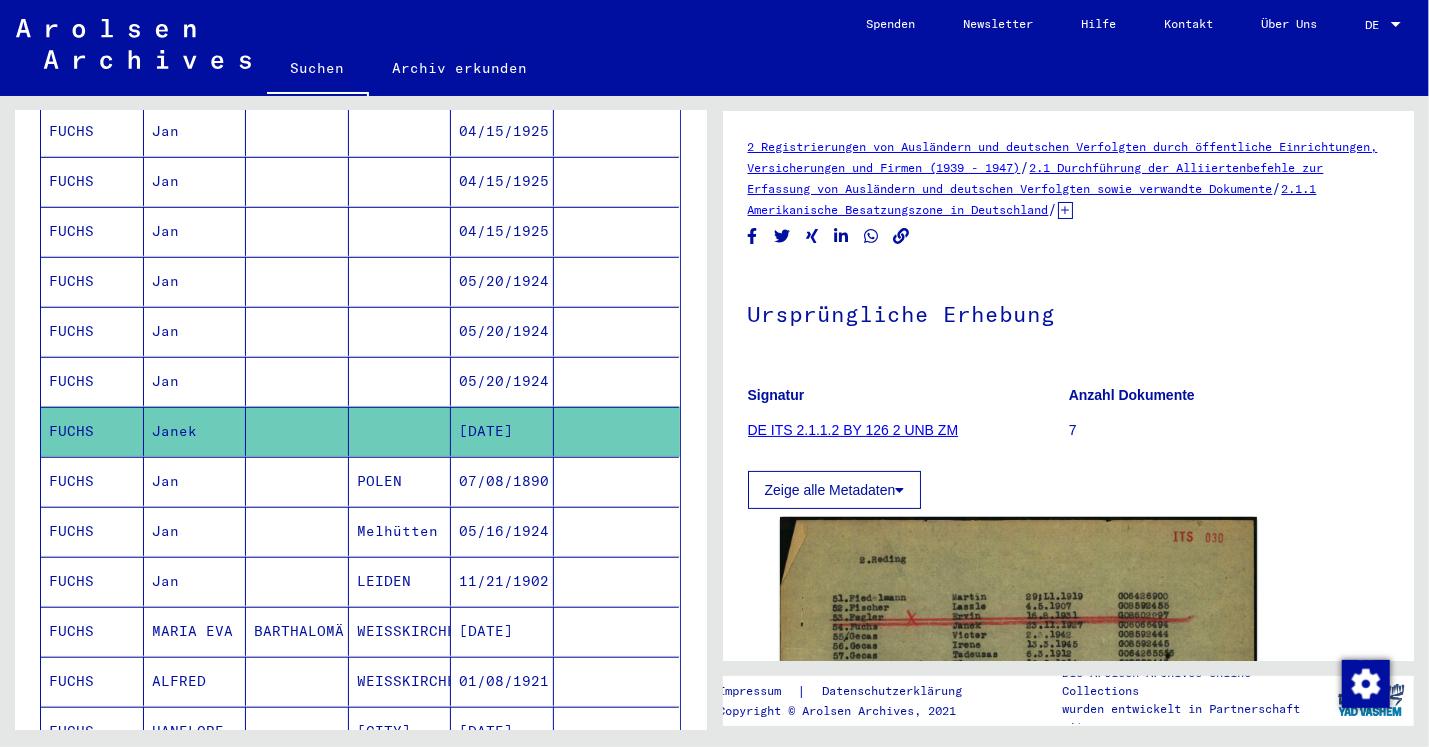 scroll, scrollTop: 672, scrollLeft: 0, axis: vertical 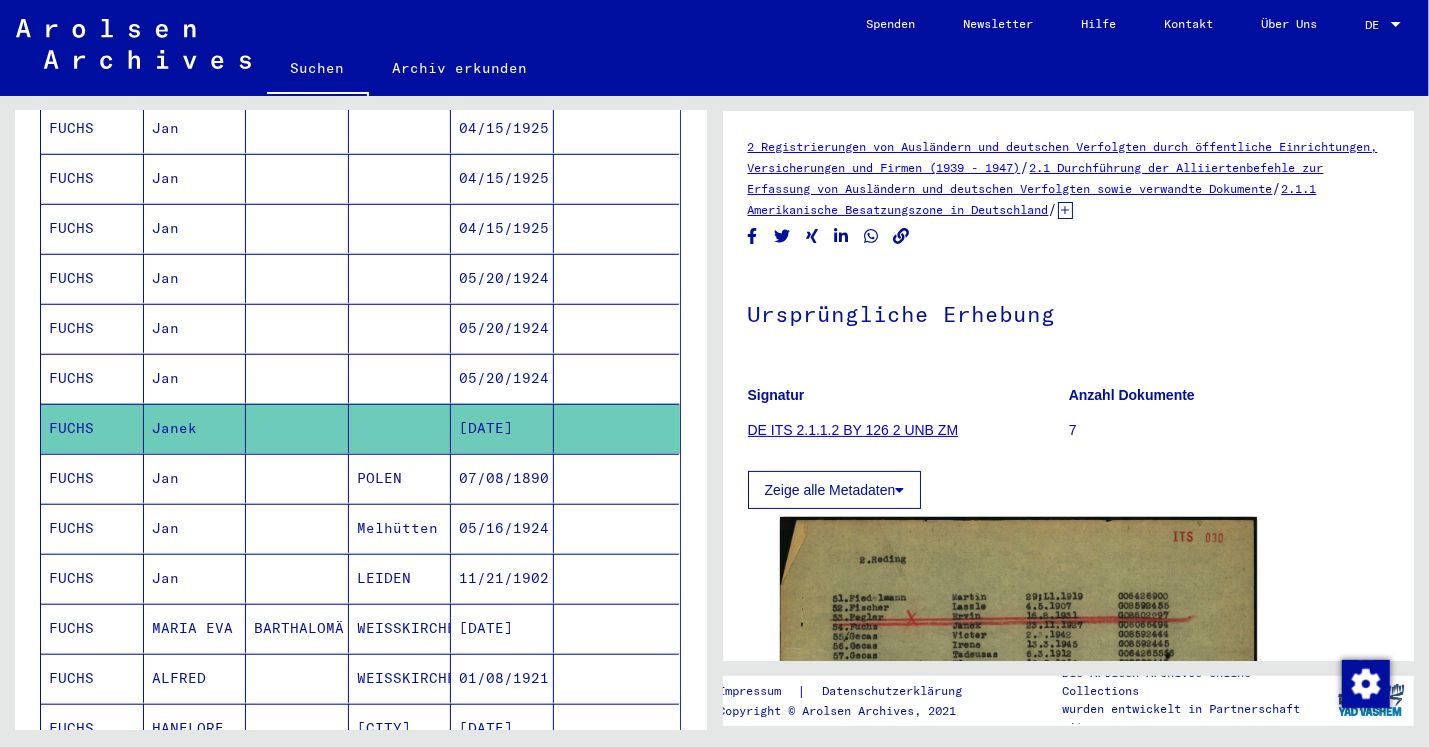 click on "Jan" at bounding box center (195, 578) 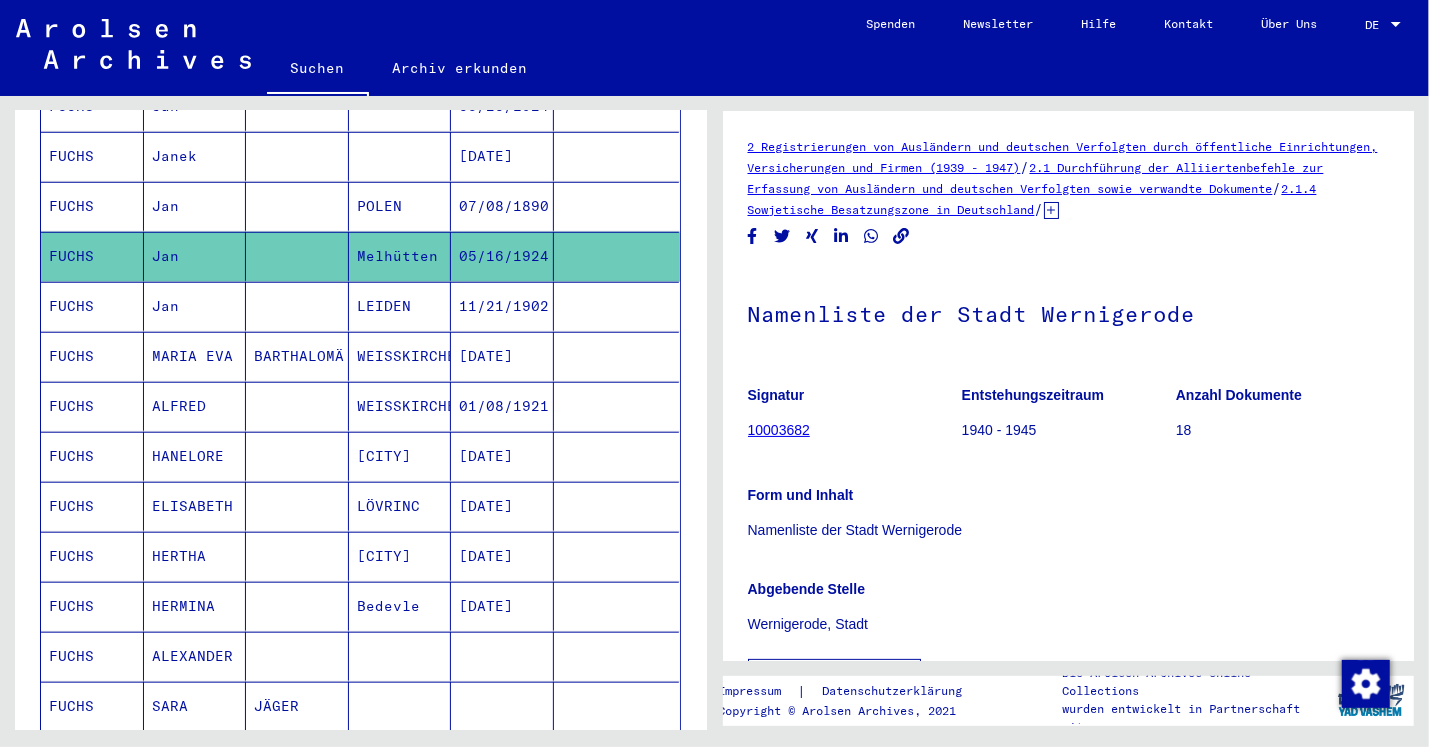 scroll, scrollTop: 979, scrollLeft: 0, axis: vertical 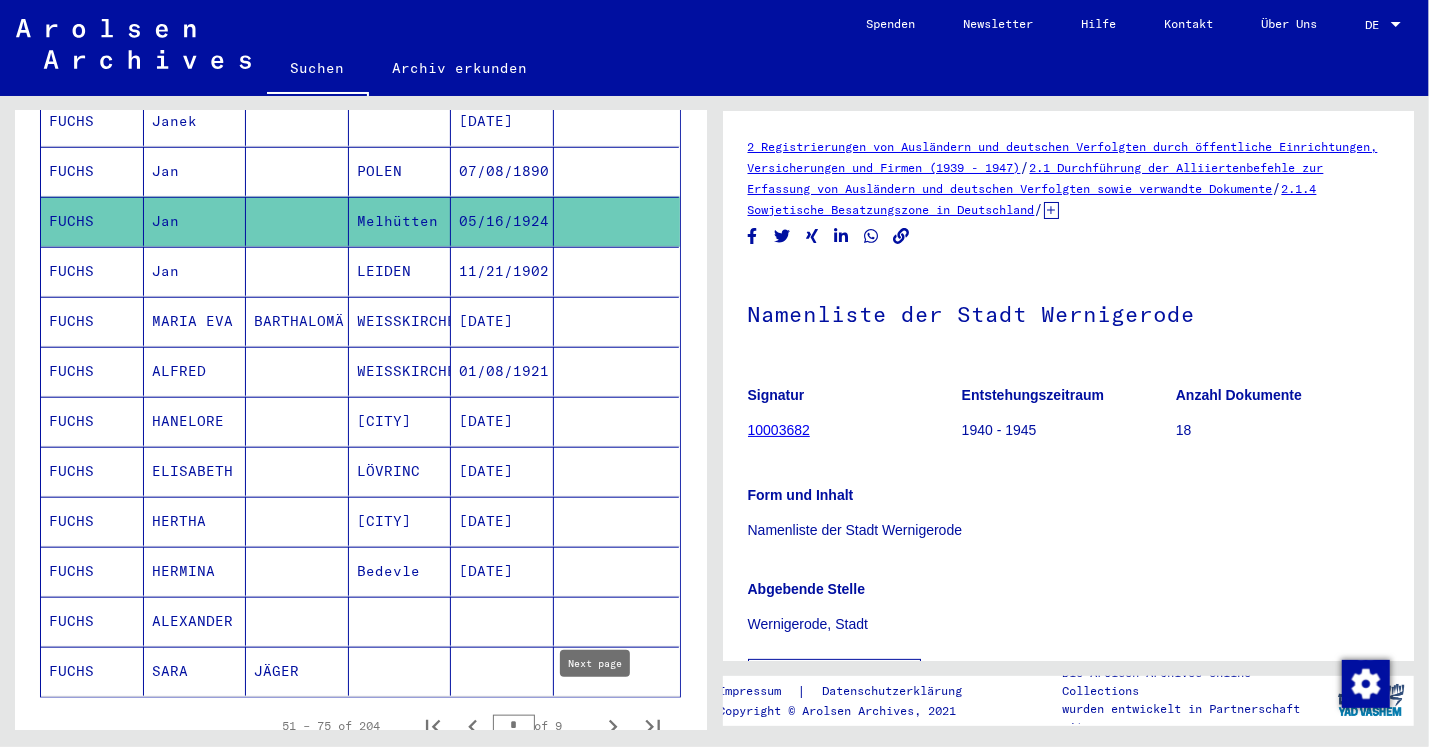 click 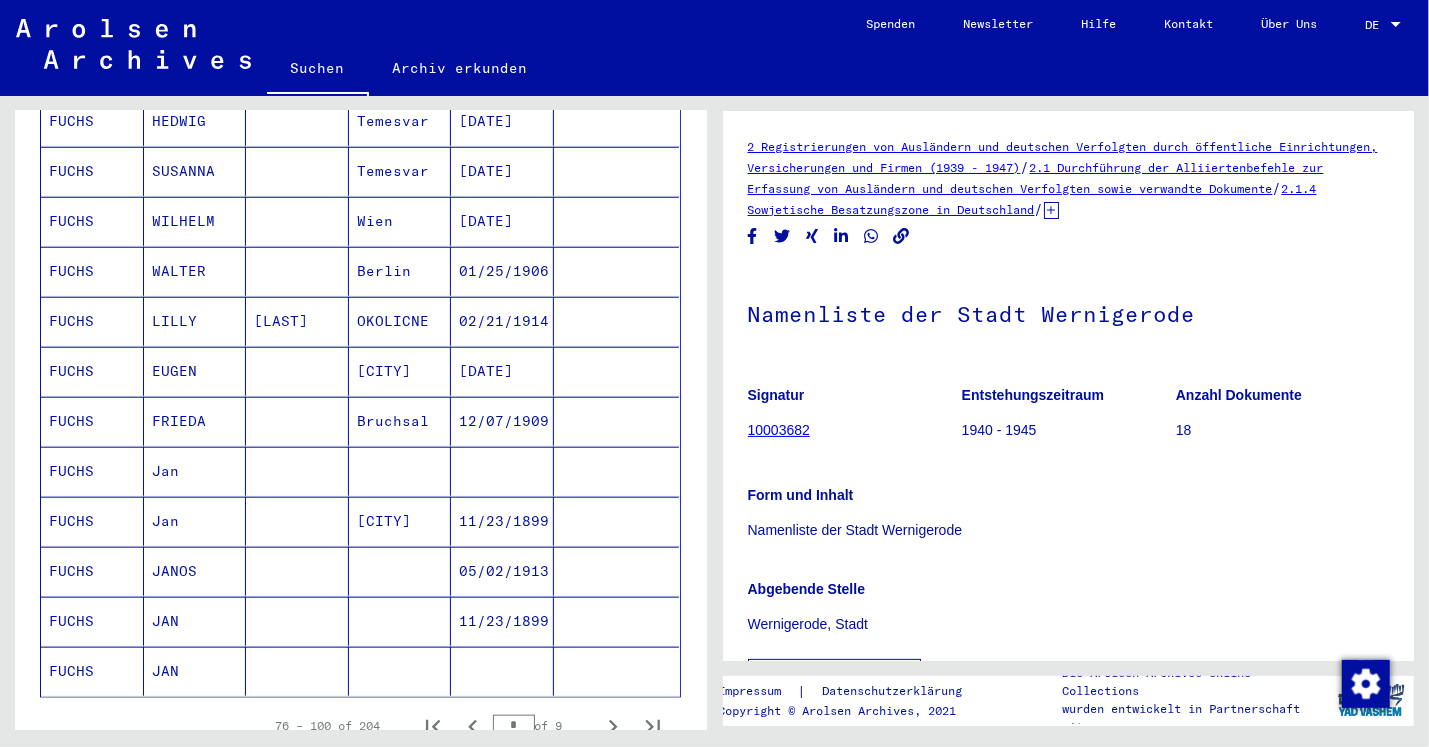 click on "Jan" at bounding box center (195, 521) 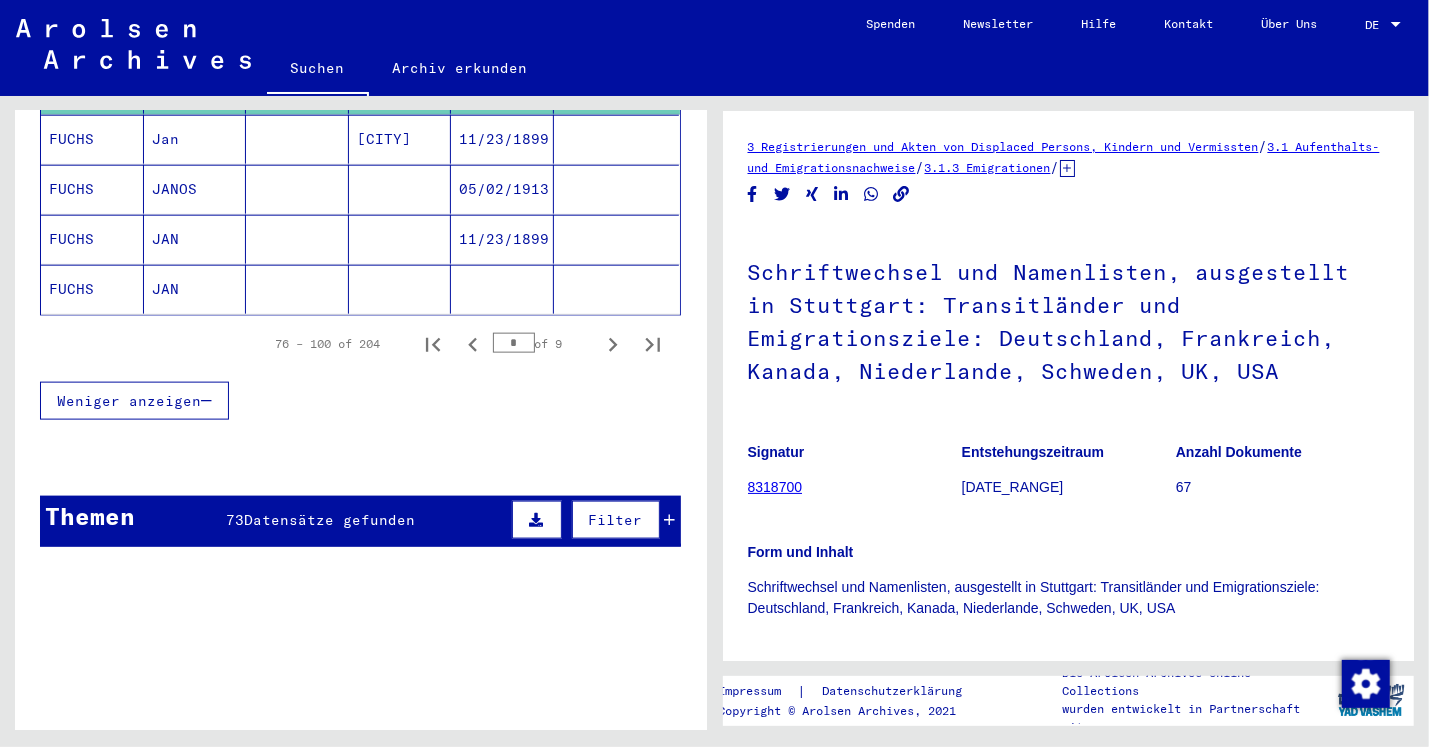 scroll, scrollTop: 1335, scrollLeft: 0, axis: vertical 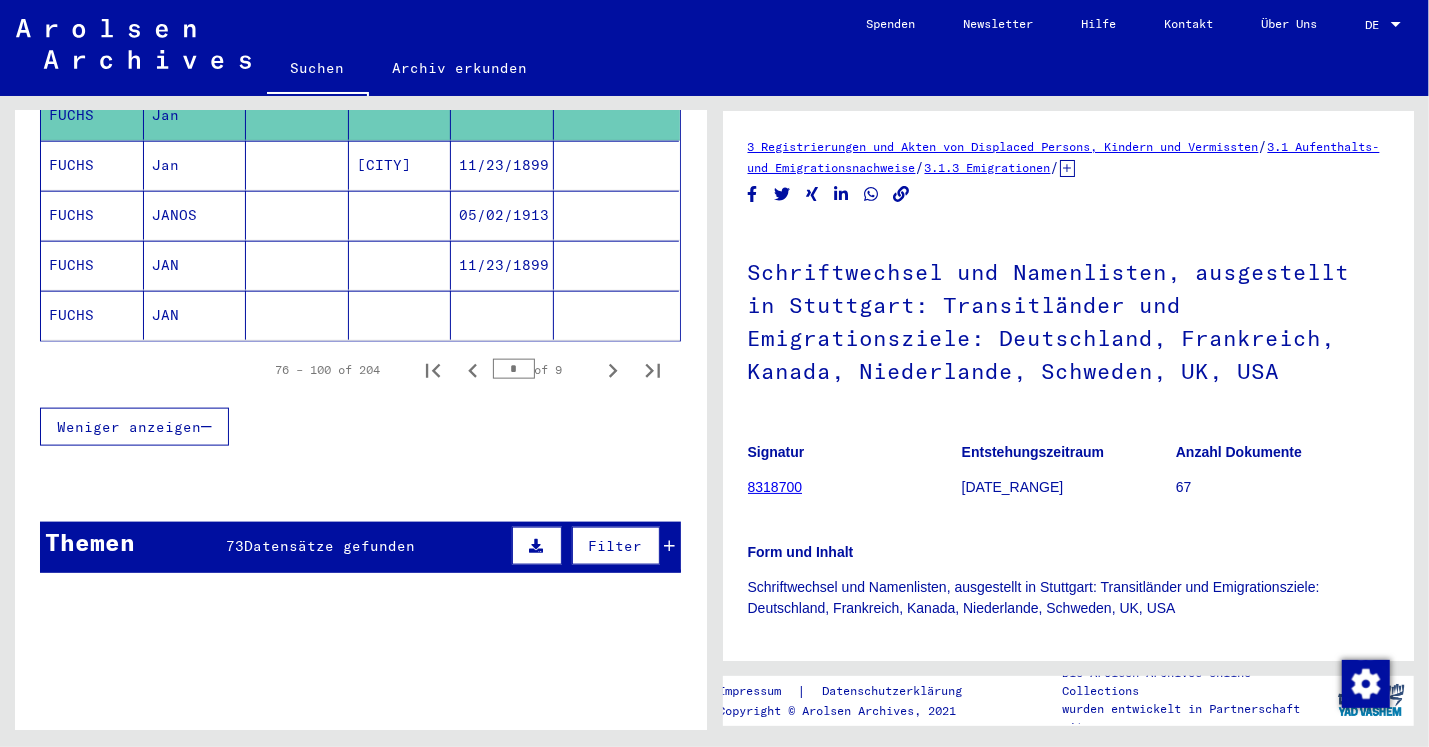 click on "JAN" 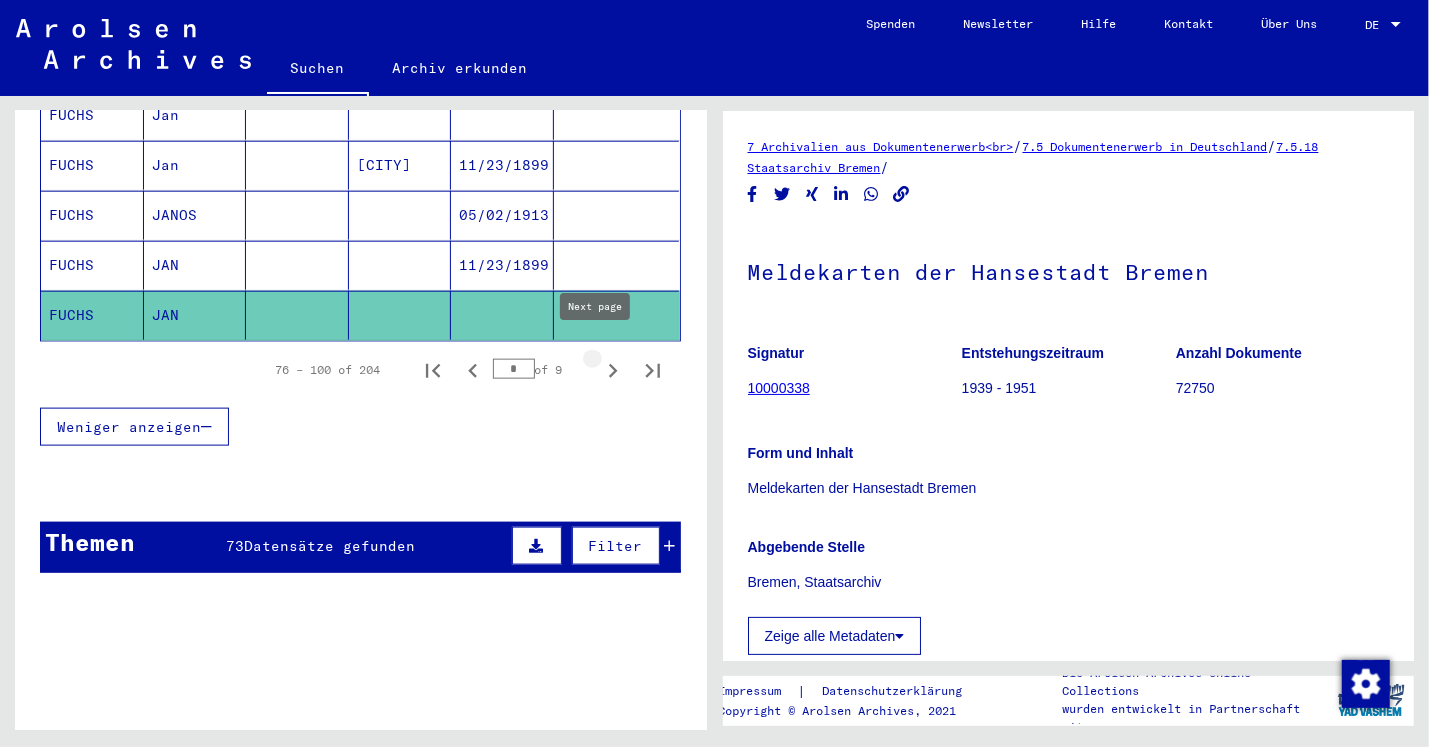 click 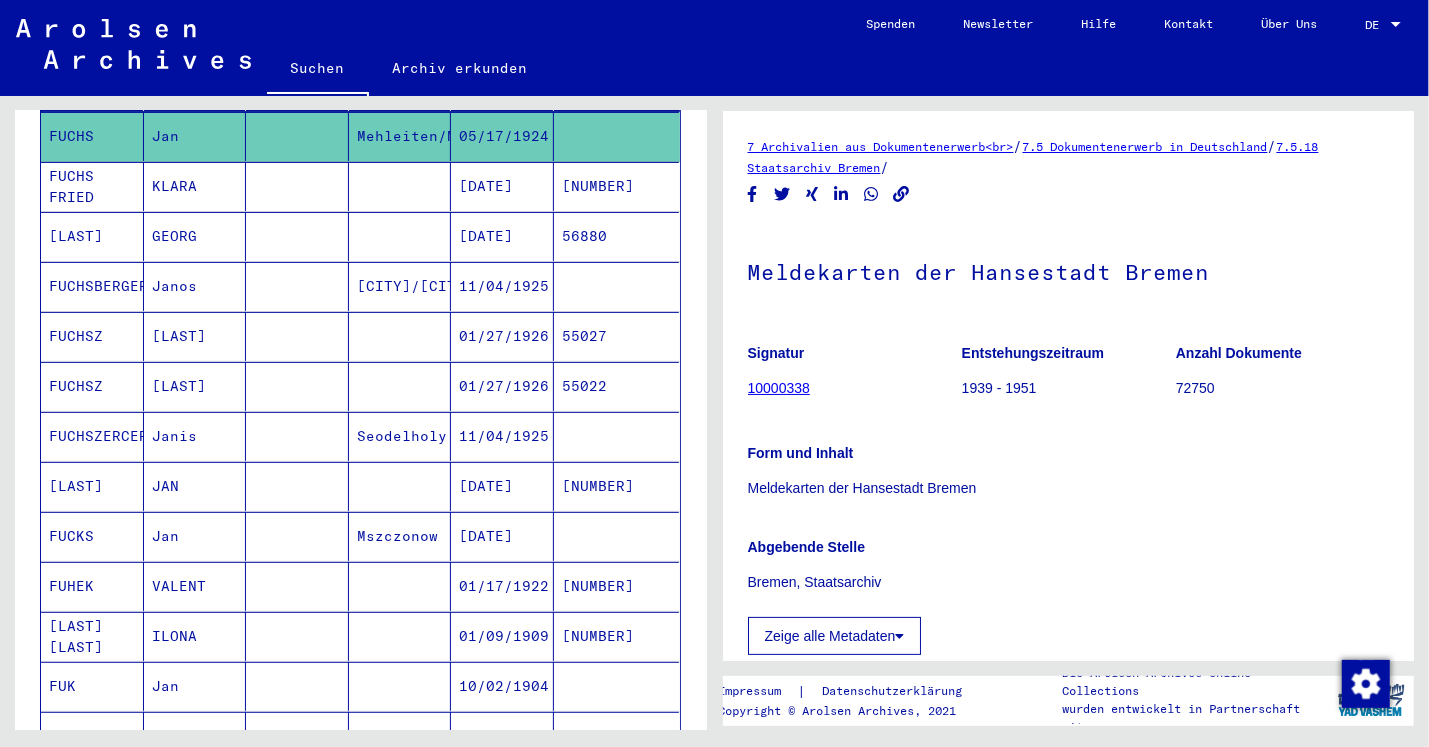 scroll, scrollTop: 235, scrollLeft: 0, axis: vertical 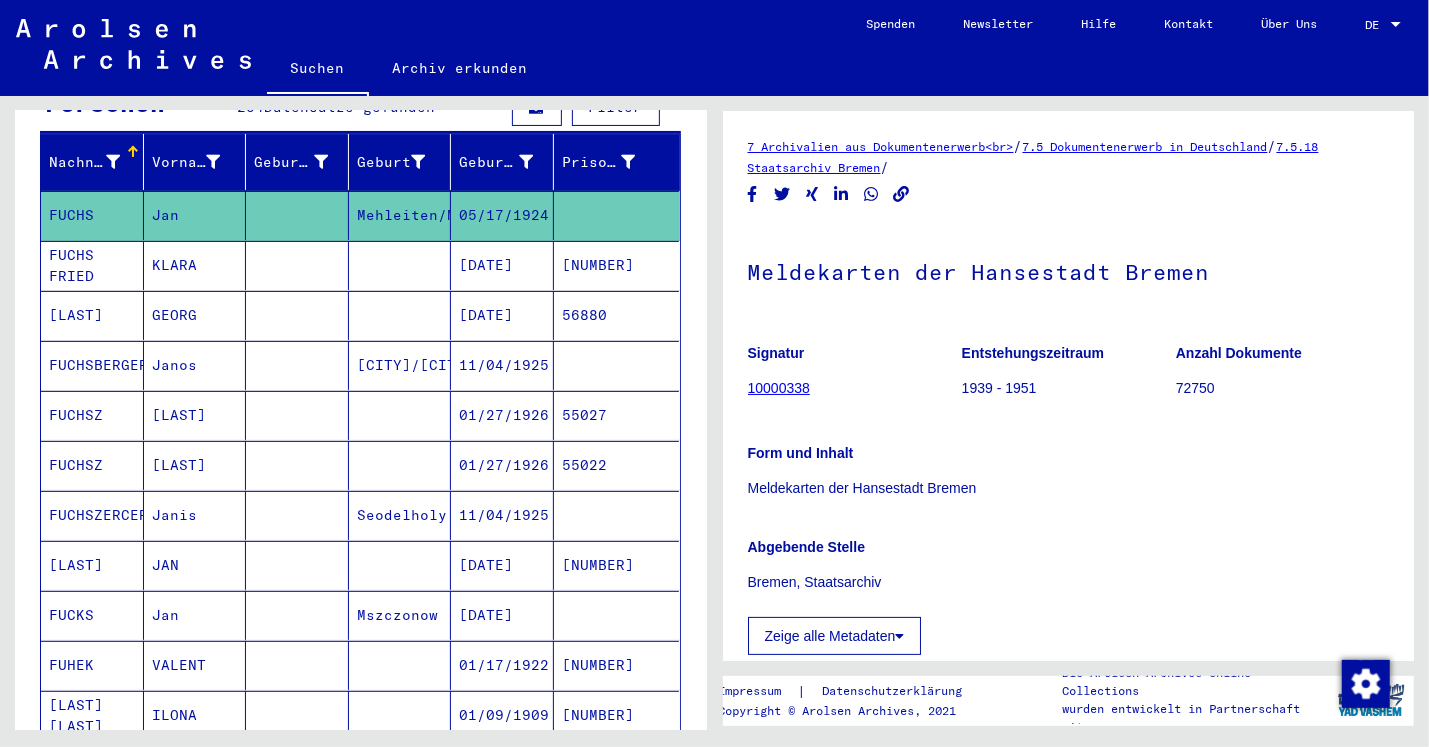 click on "Jan" 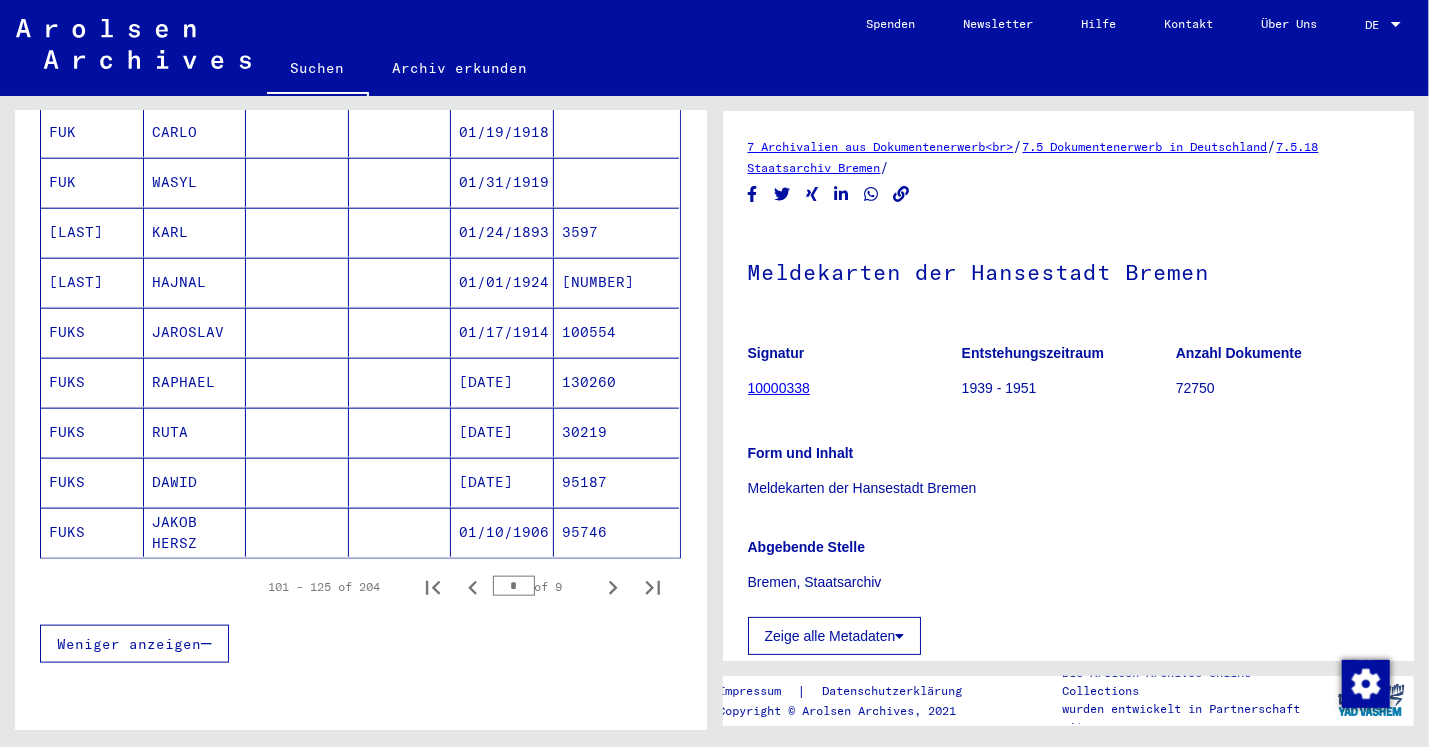 scroll, scrollTop: 1318, scrollLeft: 0, axis: vertical 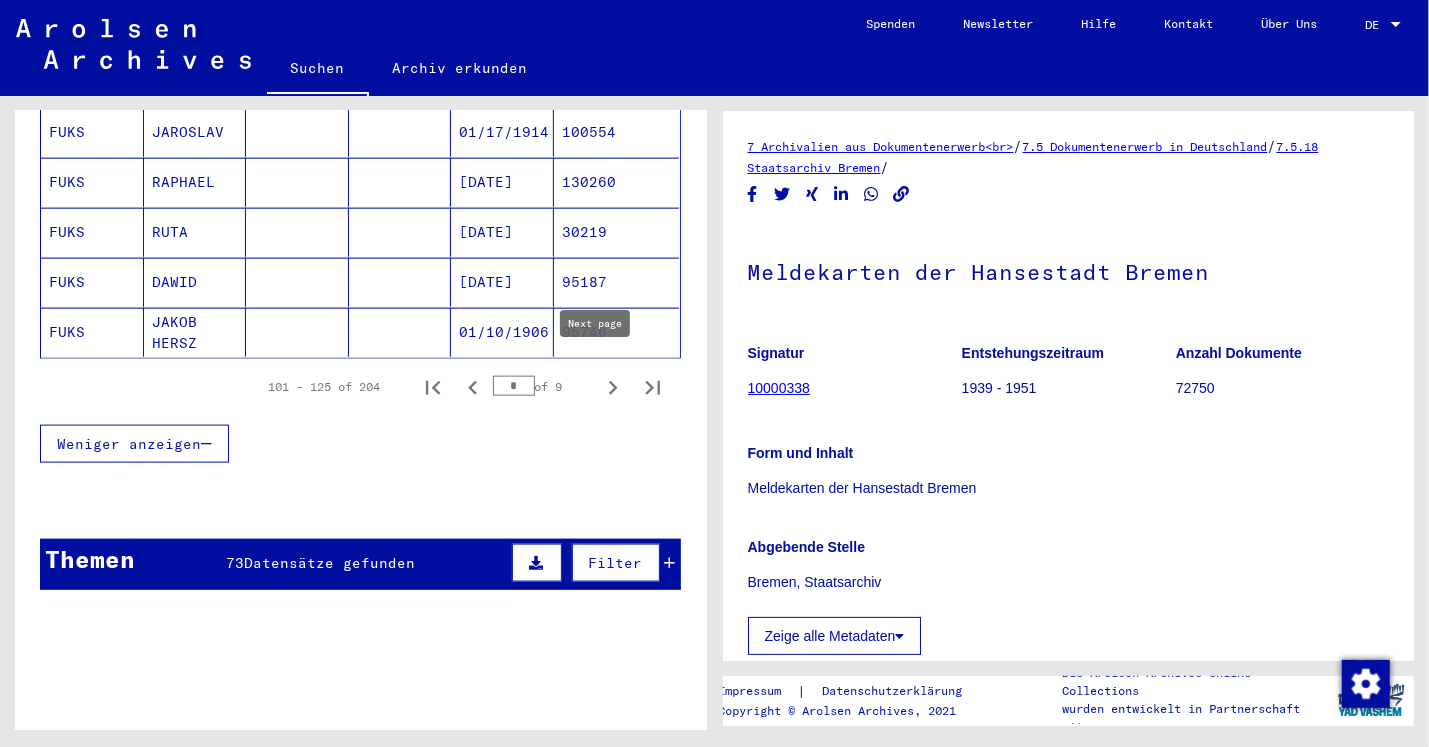 click 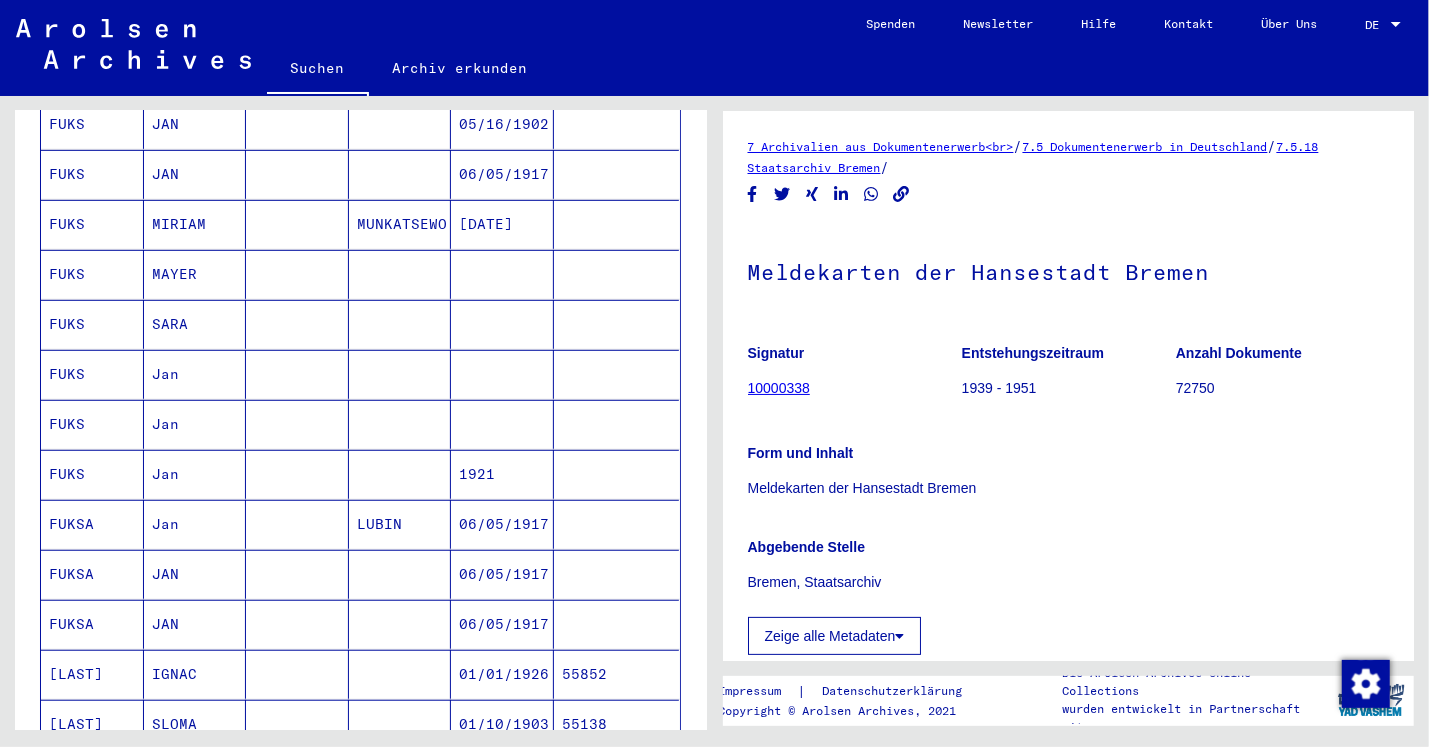 scroll, scrollTop: 608, scrollLeft: 0, axis: vertical 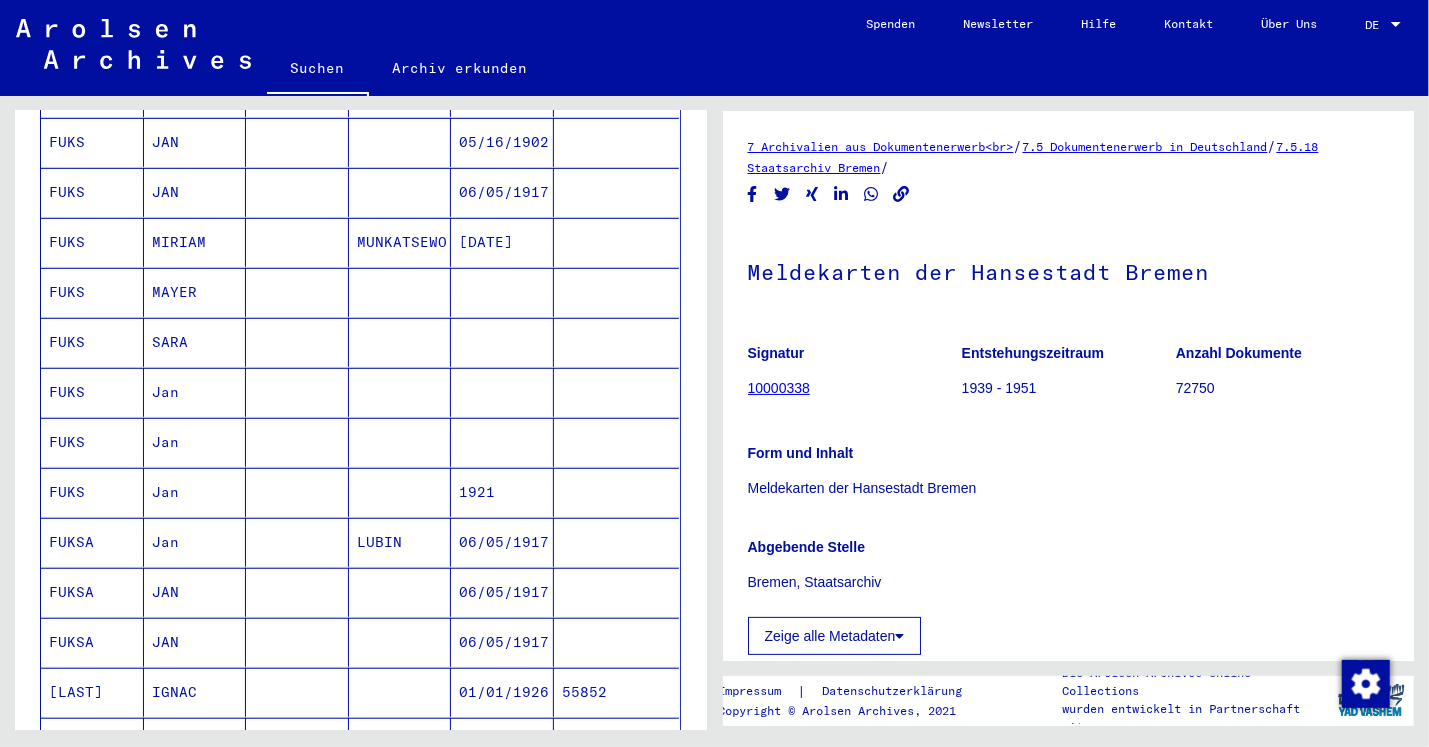 click on "Jan" at bounding box center (195, 442) 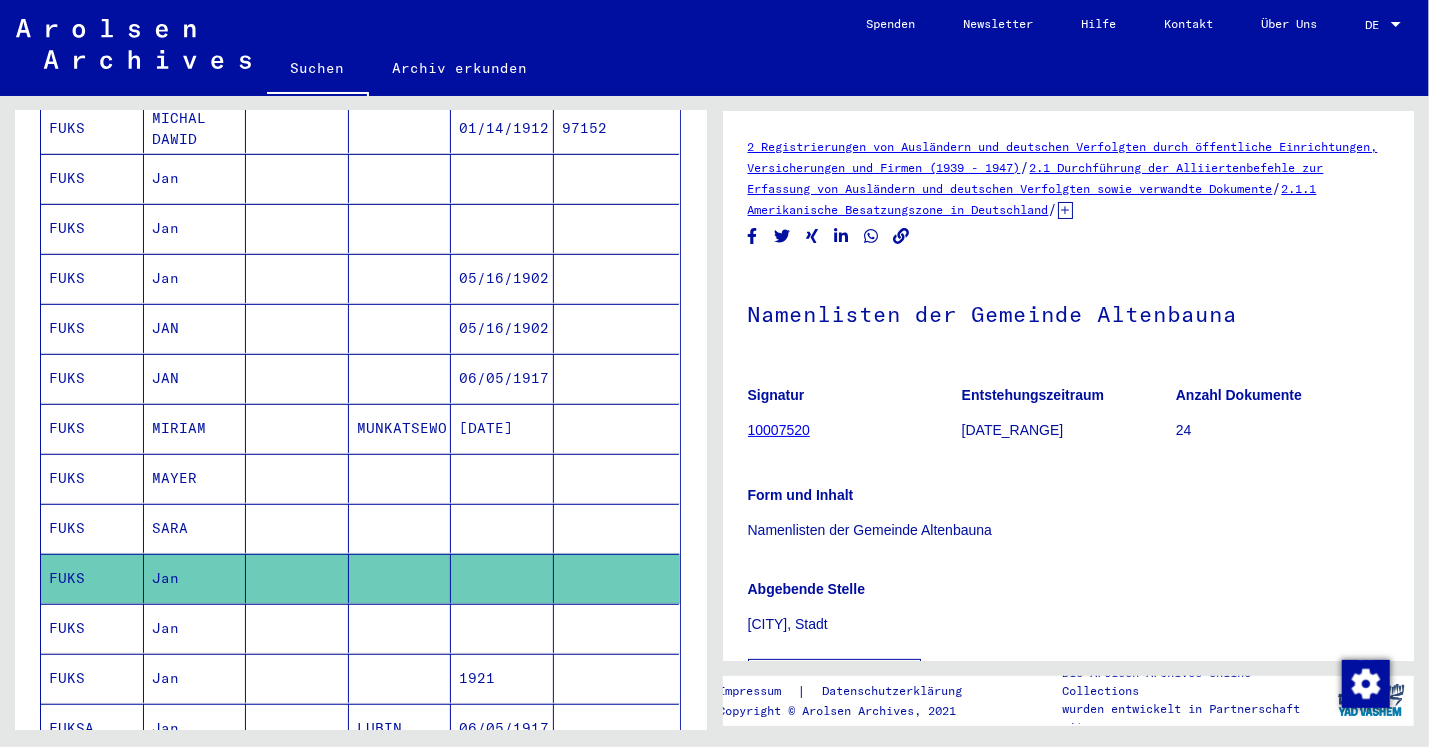 scroll, scrollTop: 417, scrollLeft: 0, axis: vertical 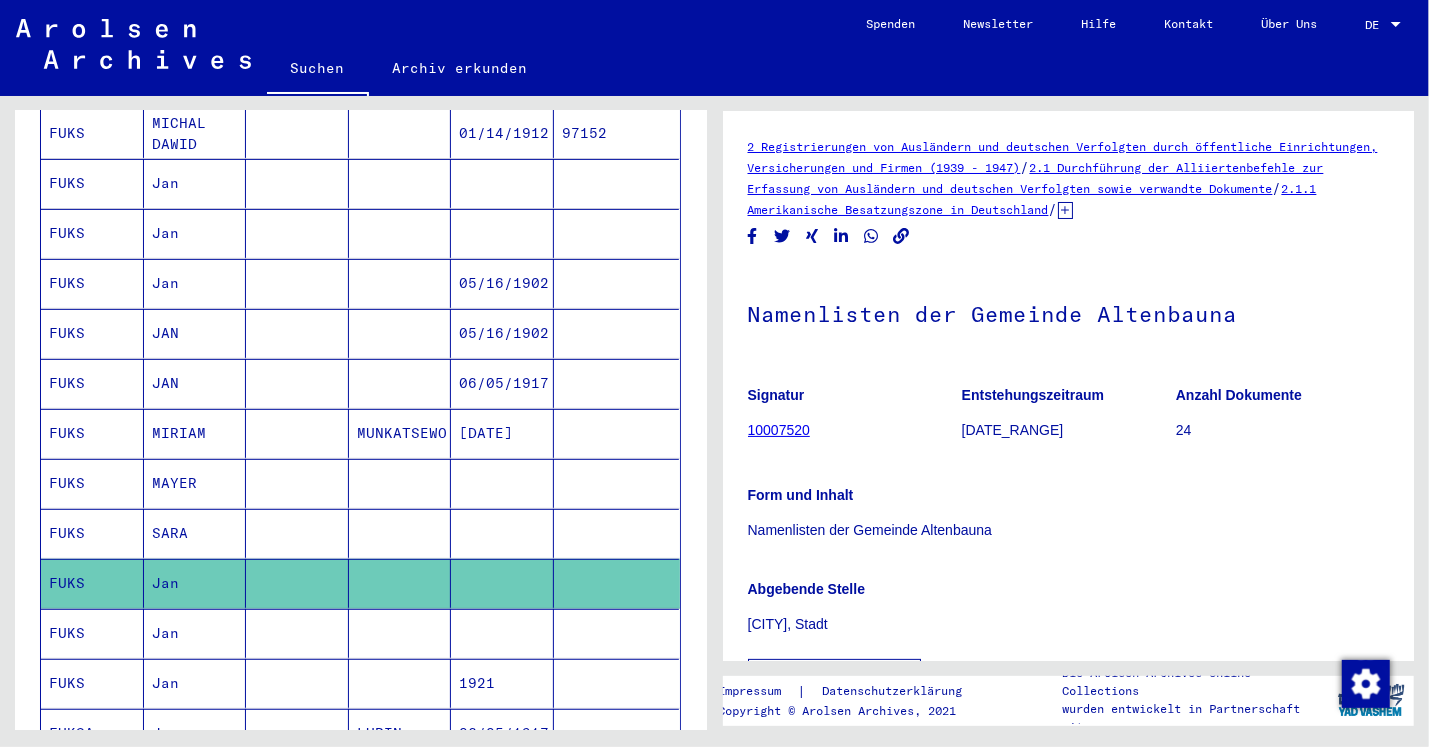 click on "Jan" at bounding box center [195, 233] 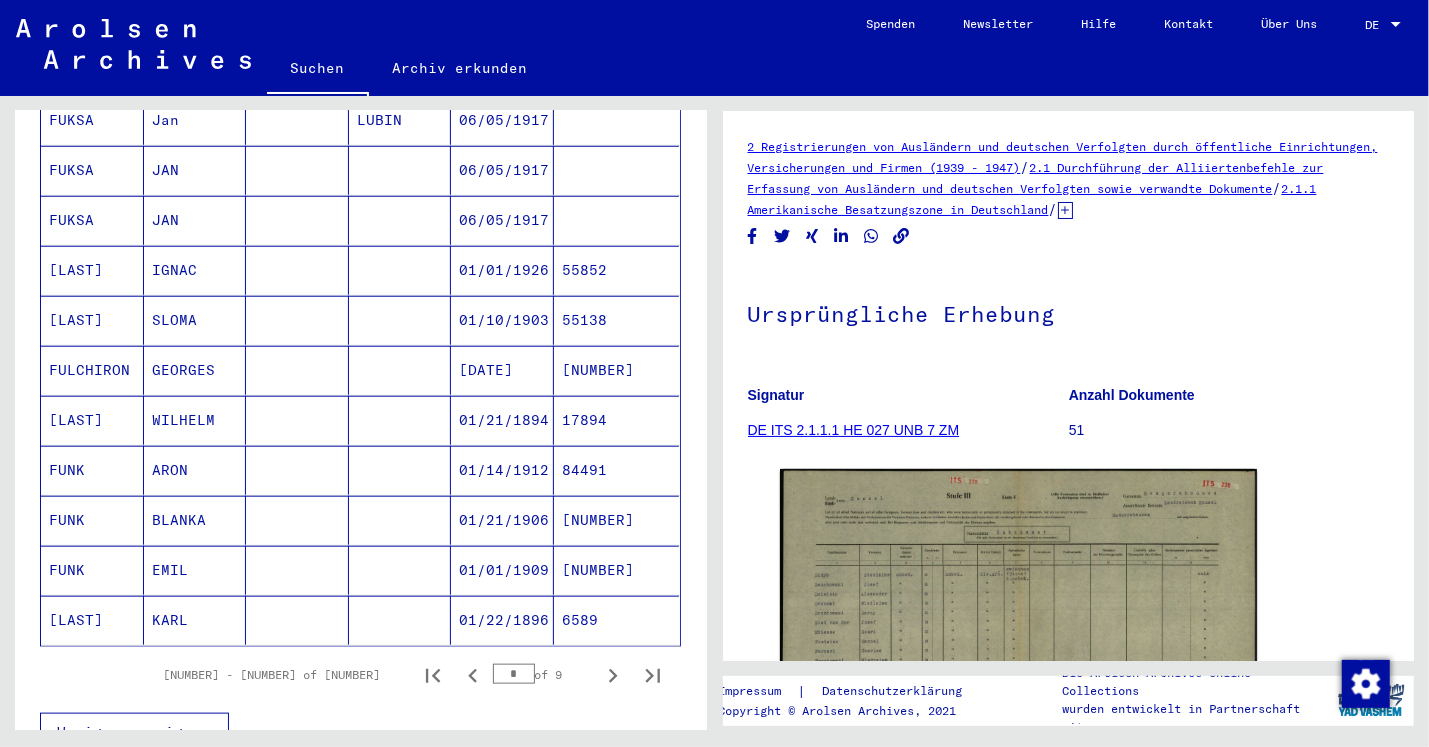 scroll, scrollTop: 1125, scrollLeft: 0, axis: vertical 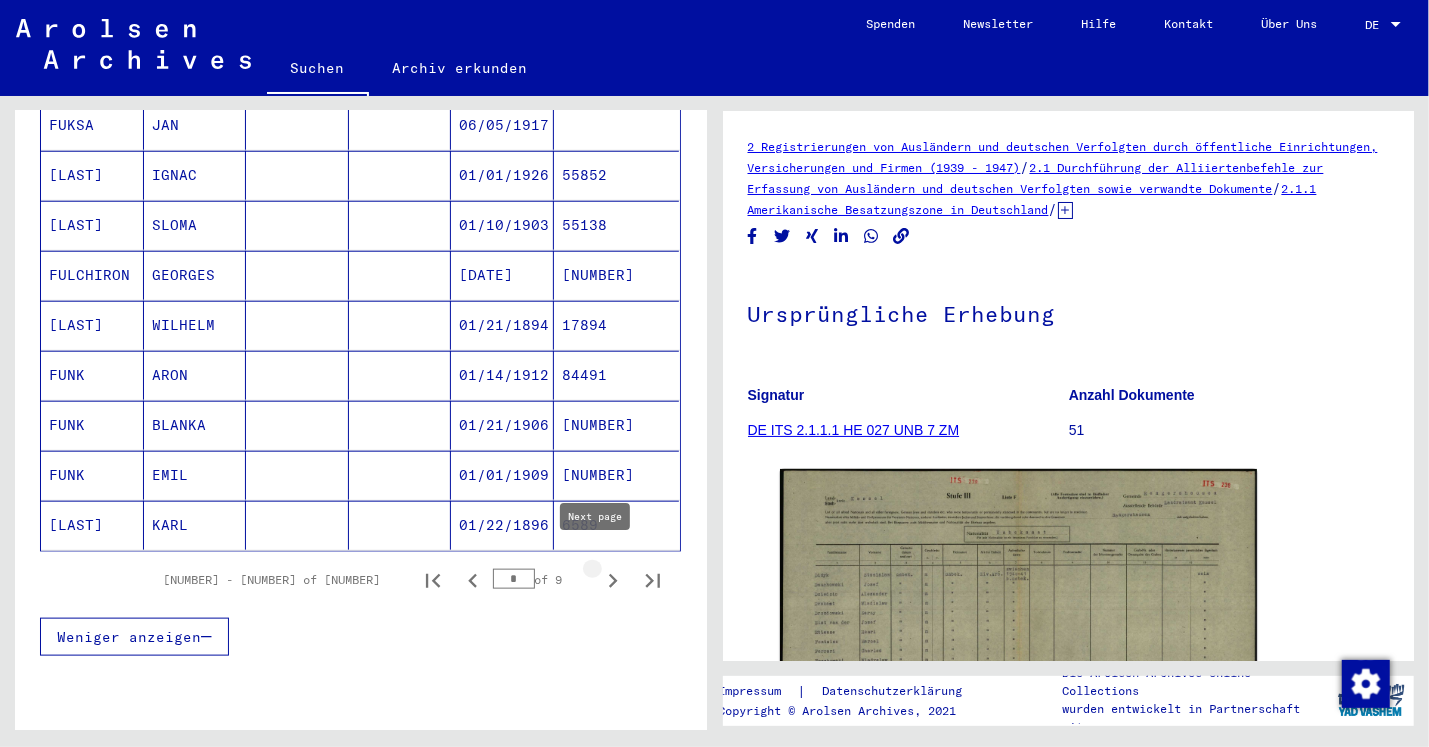 click 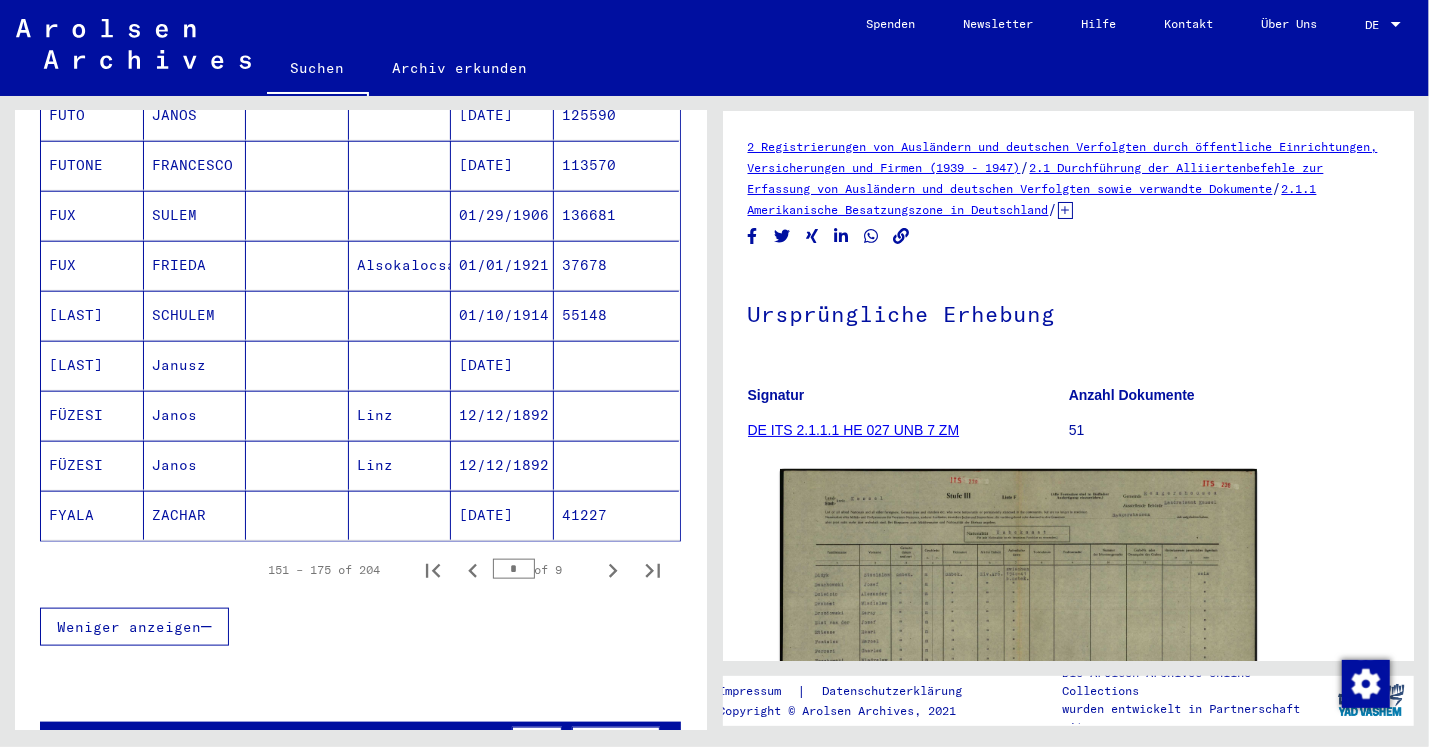 scroll, scrollTop: 1138, scrollLeft: 0, axis: vertical 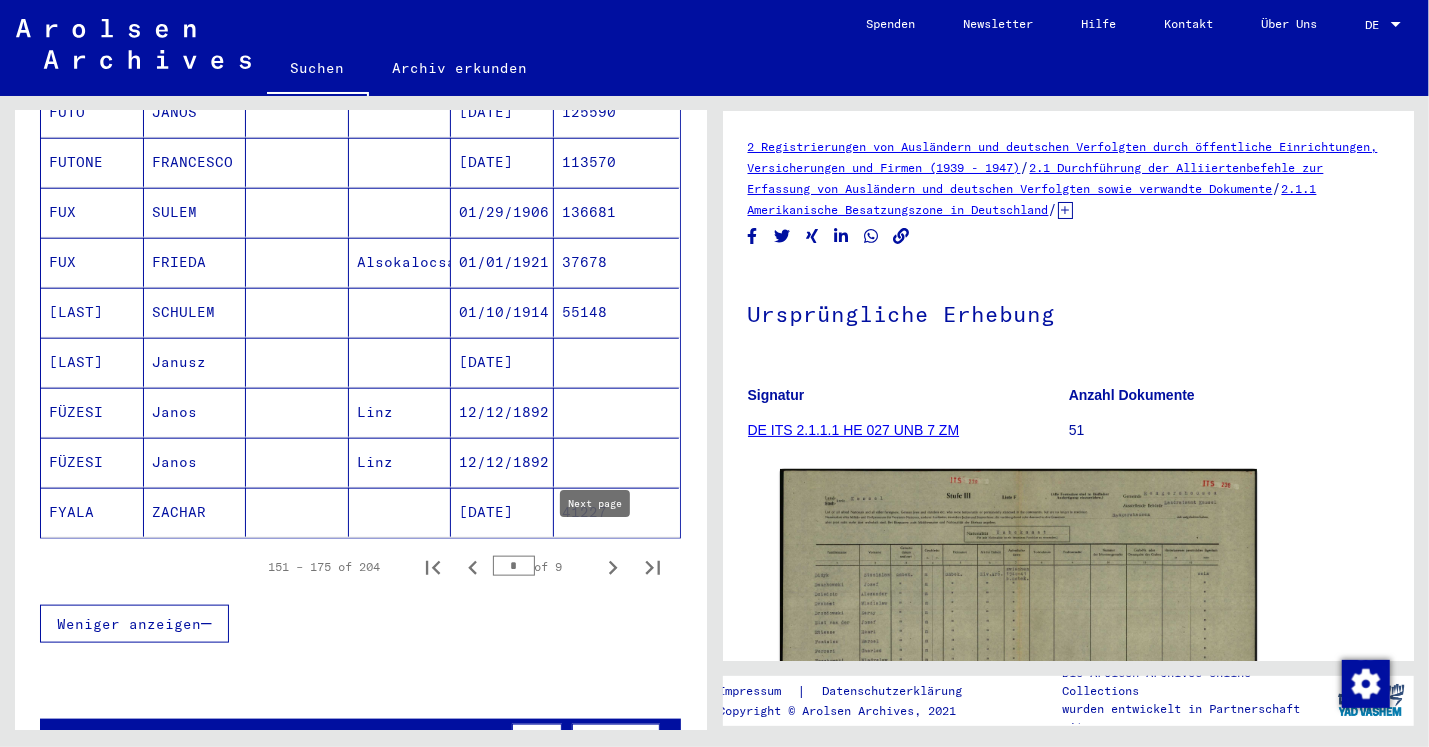 click 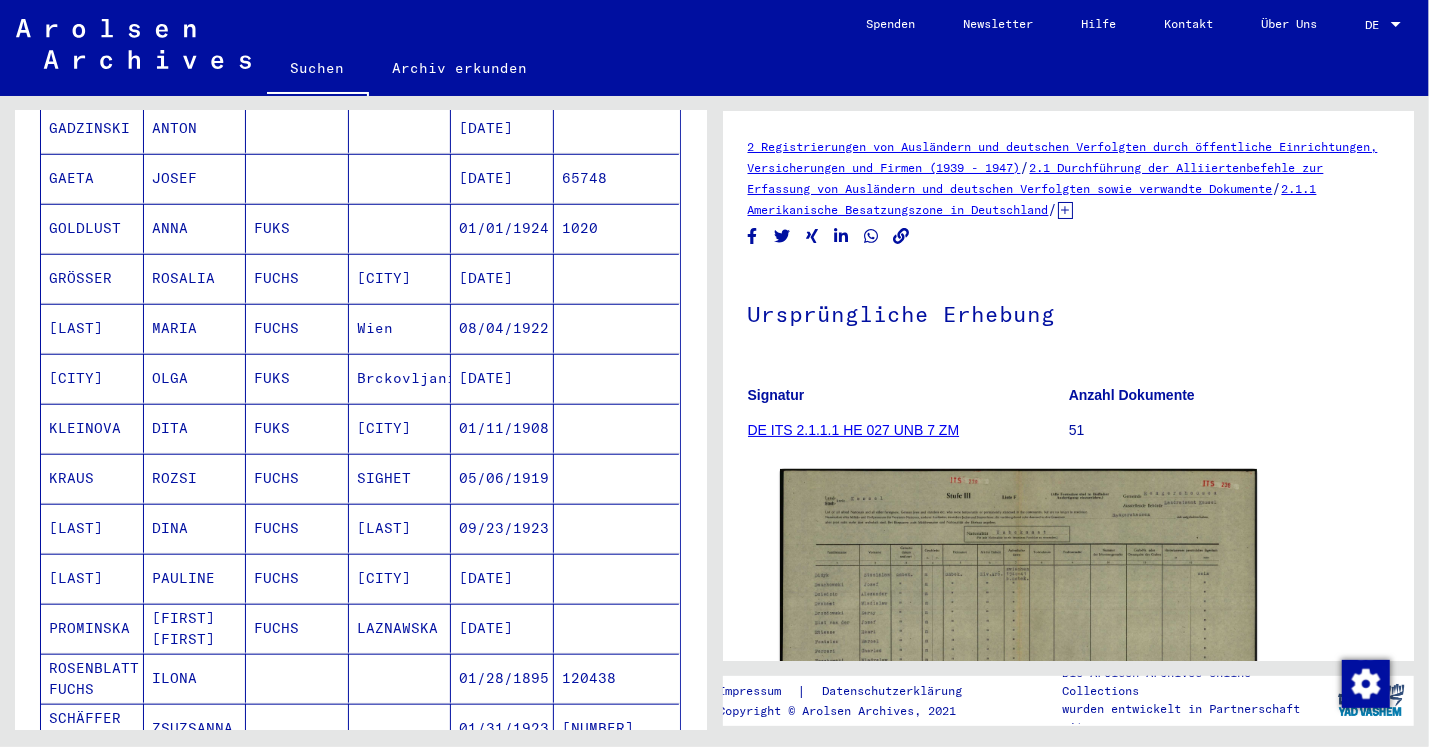 scroll, scrollTop: 1118, scrollLeft: 0, axis: vertical 